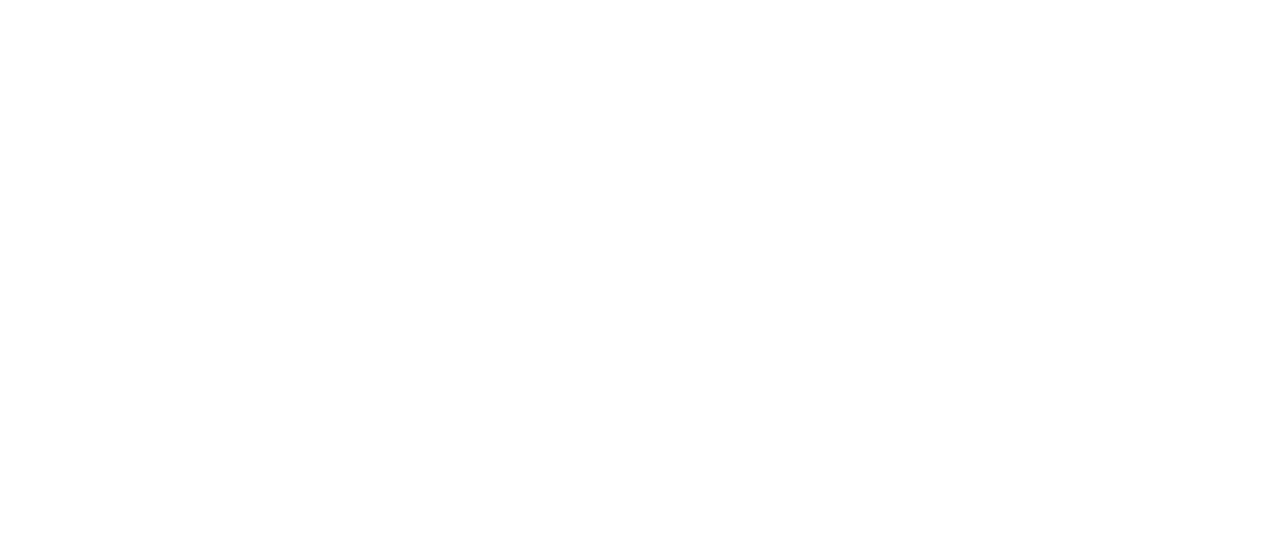 scroll, scrollTop: 0, scrollLeft: 0, axis: both 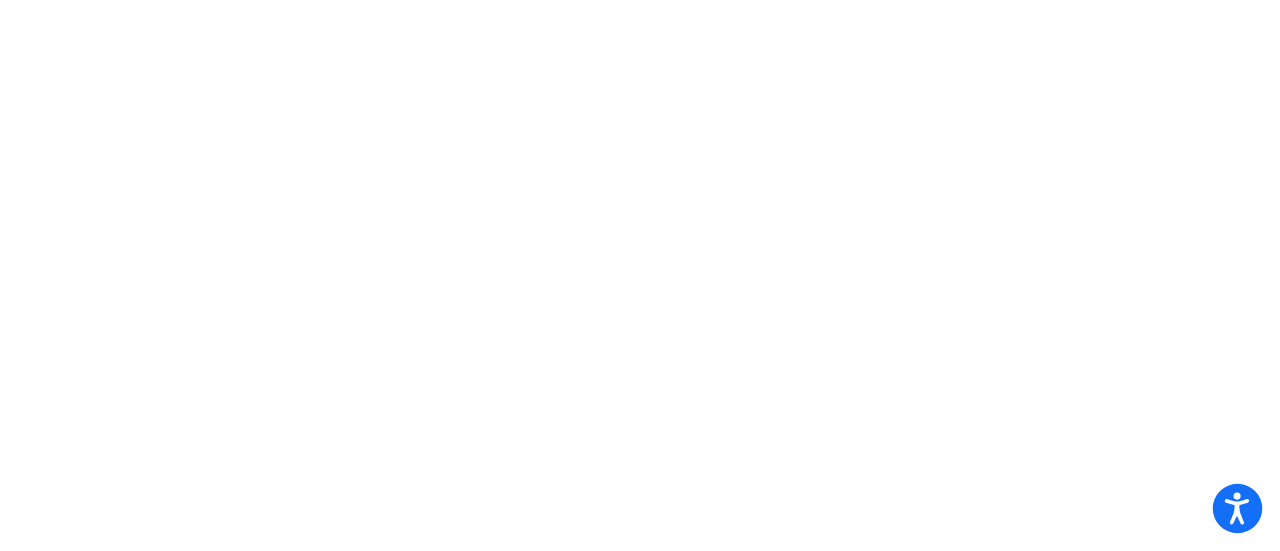 click at bounding box center (1238, 509) 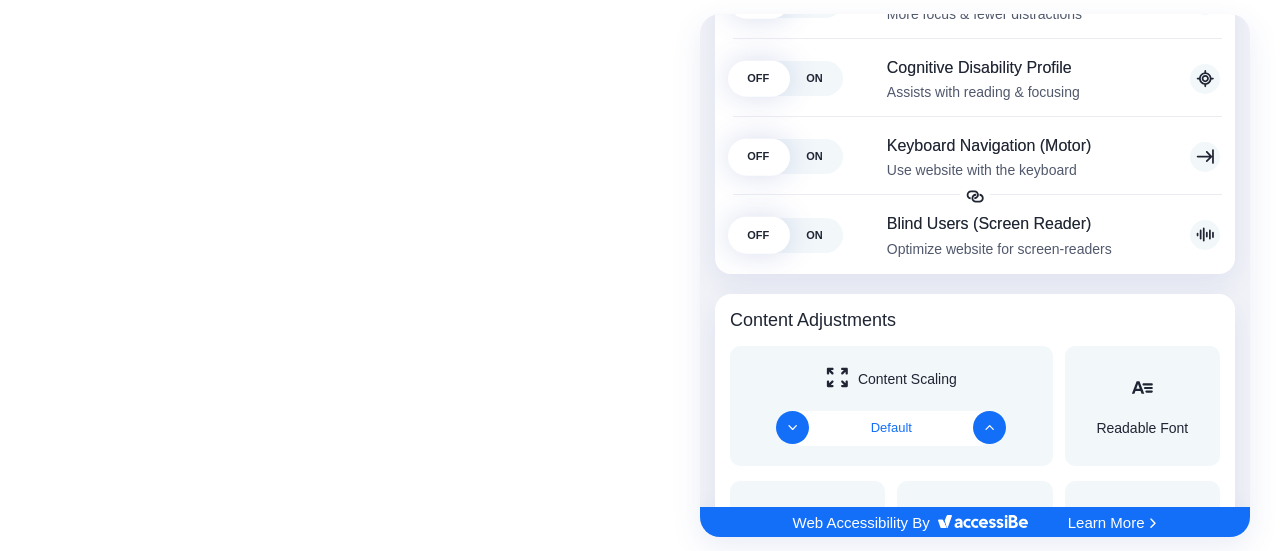 scroll, scrollTop: 600, scrollLeft: 0, axis: vertical 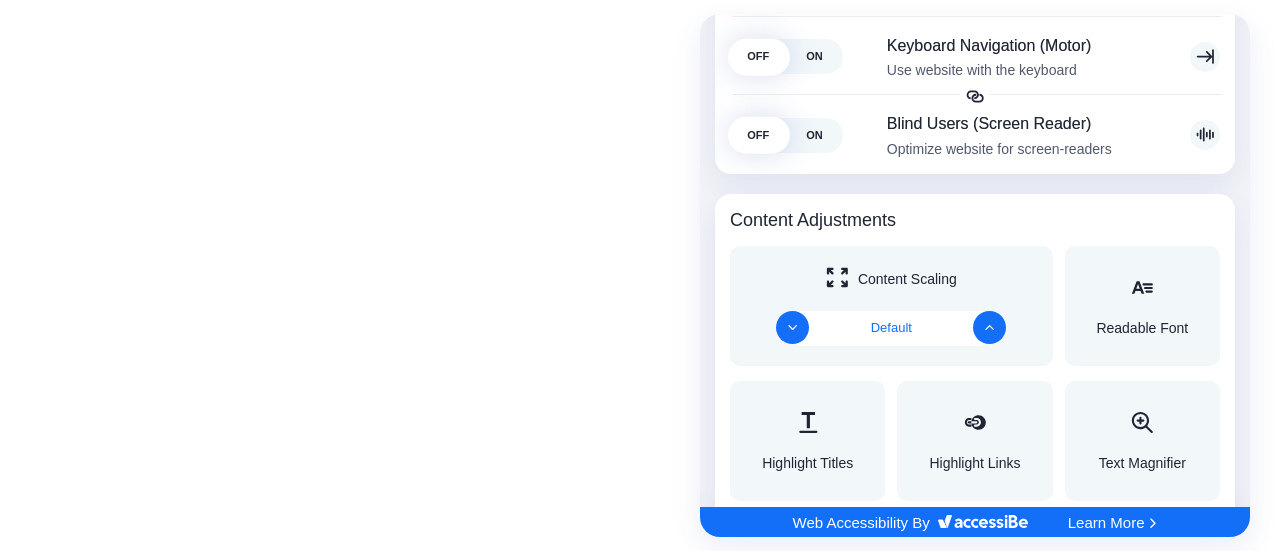 click on "Default" 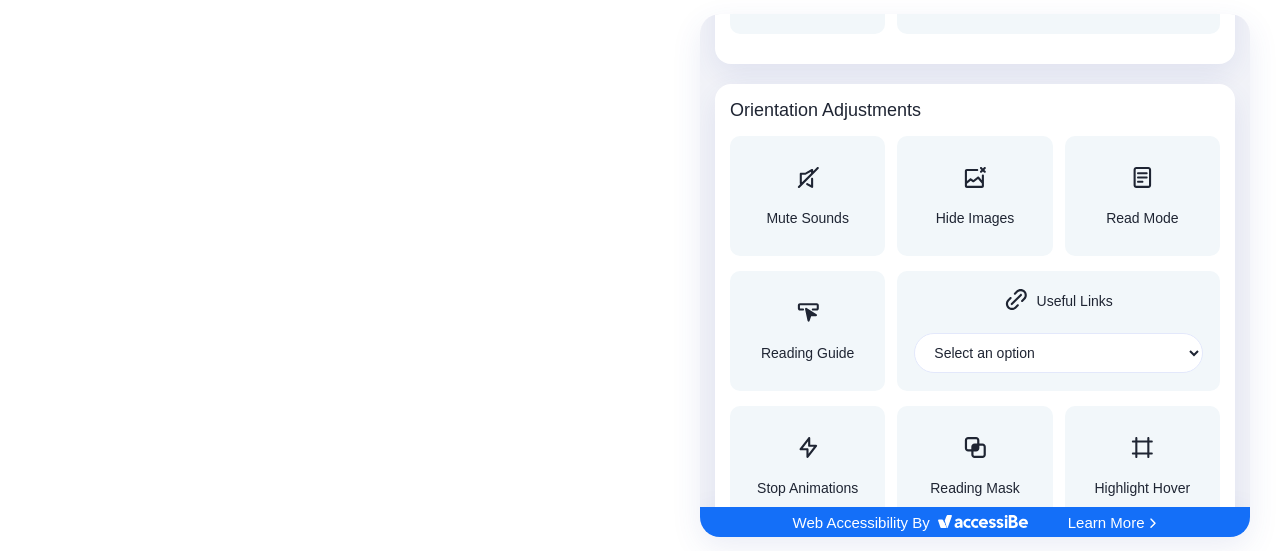 scroll, scrollTop: 2281, scrollLeft: 0, axis: vertical 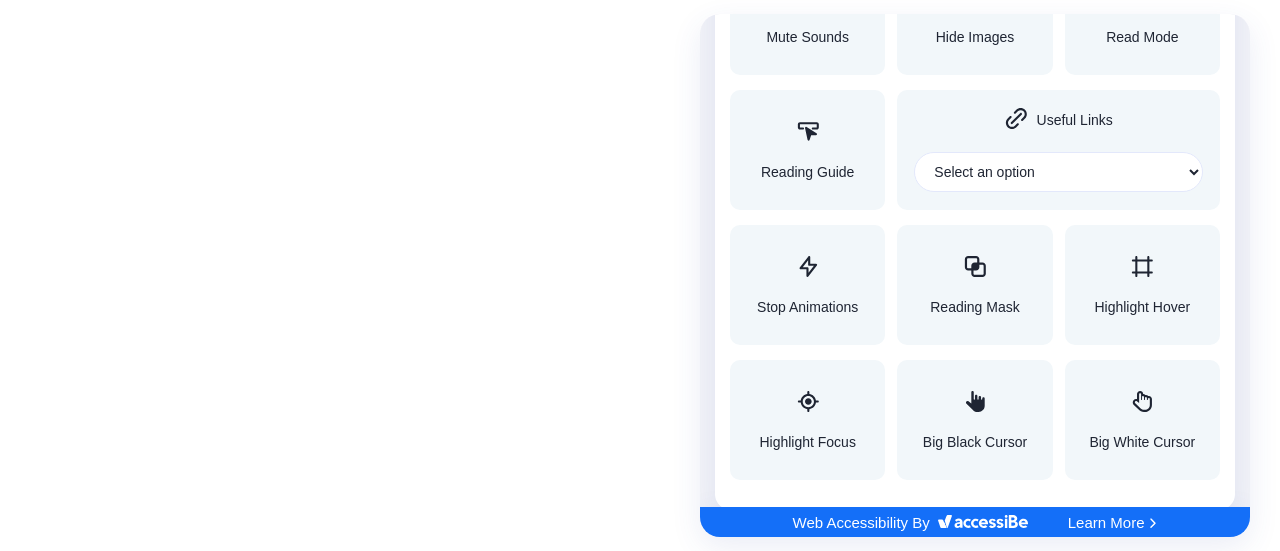 click 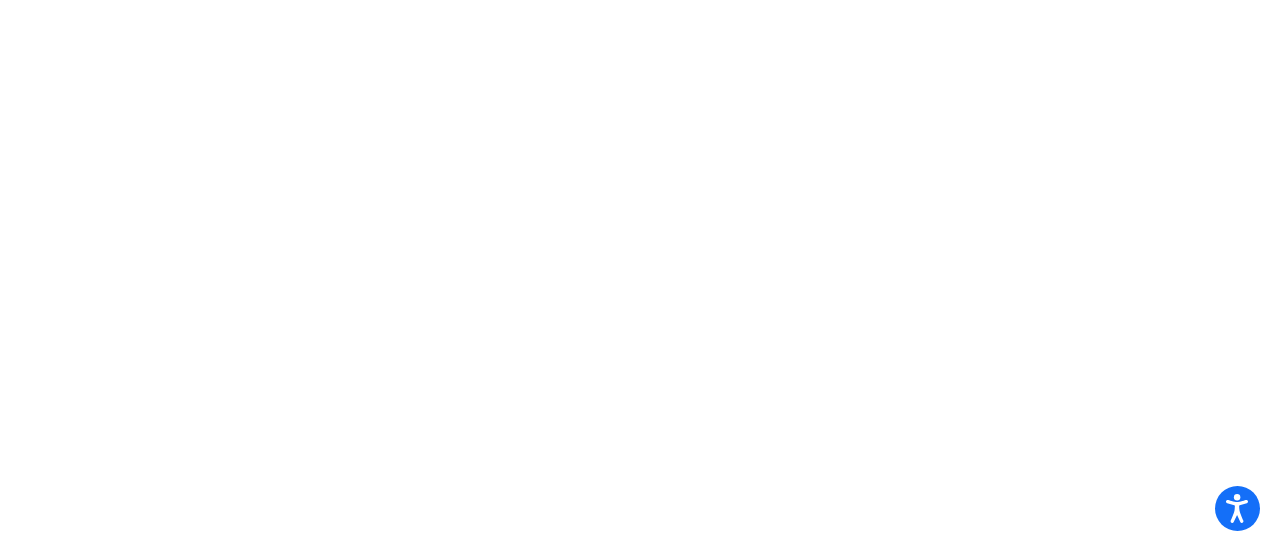 drag, startPoint x: 542, startPoint y: 171, endPoint x: 544, endPoint y: 181, distance: 10.198039 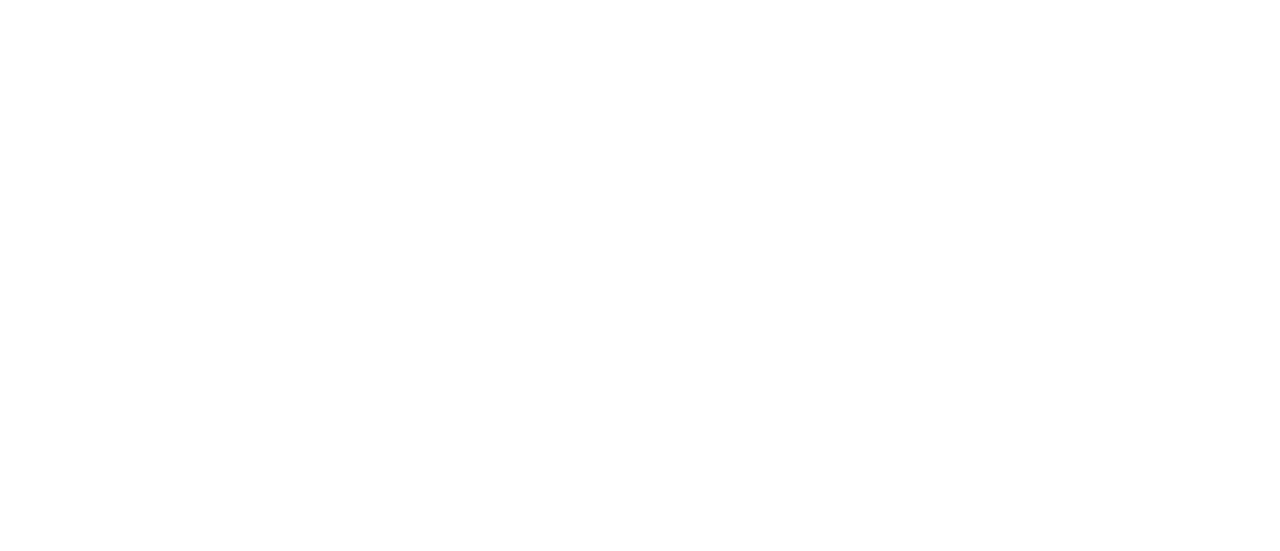 scroll, scrollTop: 0, scrollLeft: 0, axis: both 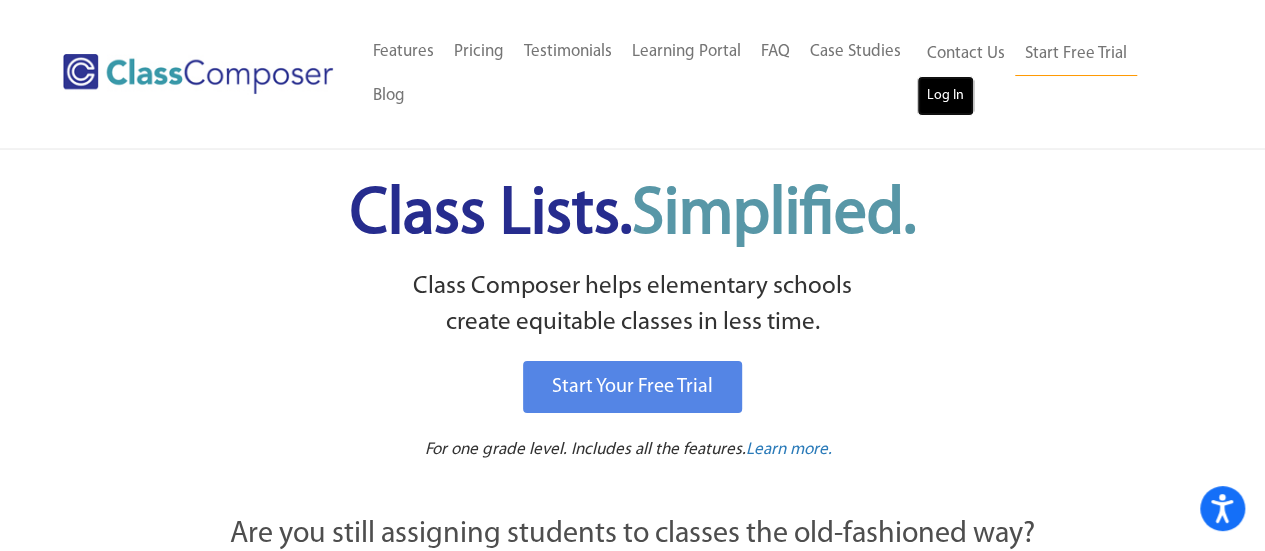 click on "Log In" at bounding box center [945, 96] 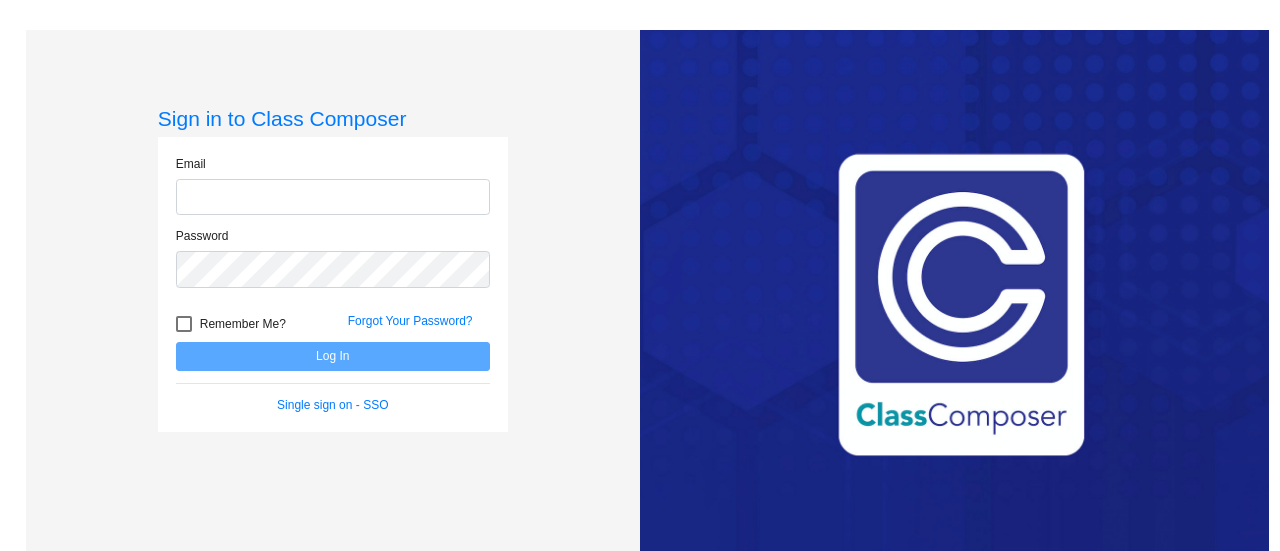 scroll, scrollTop: 0, scrollLeft: 0, axis: both 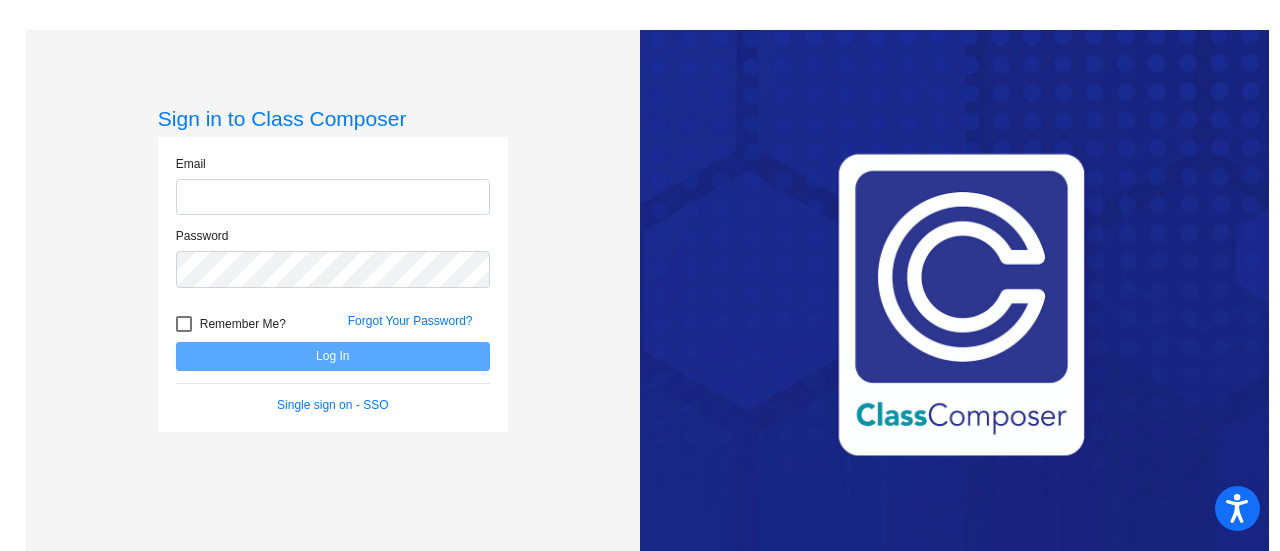 type on "[EMAIL]" 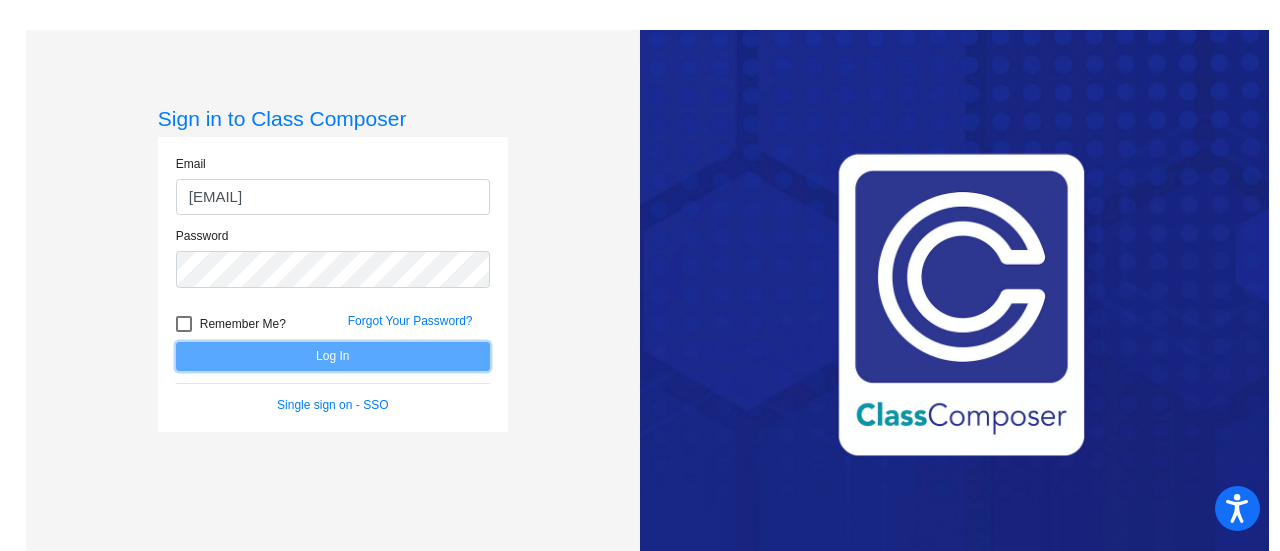 click on "Log In" 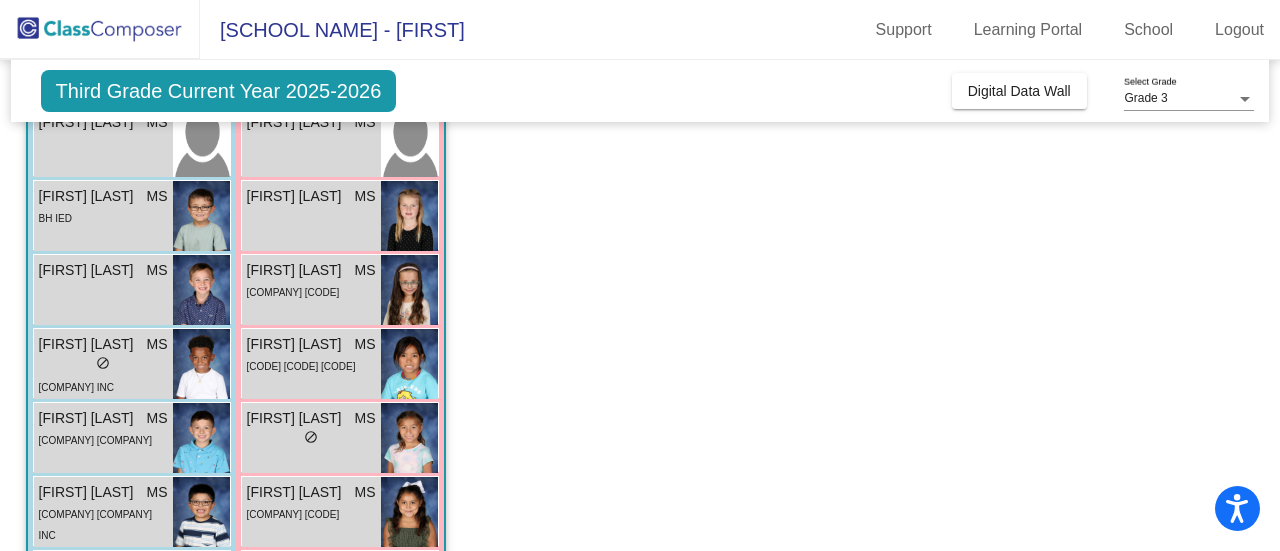 scroll, scrollTop: 188, scrollLeft: 0, axis: vertical 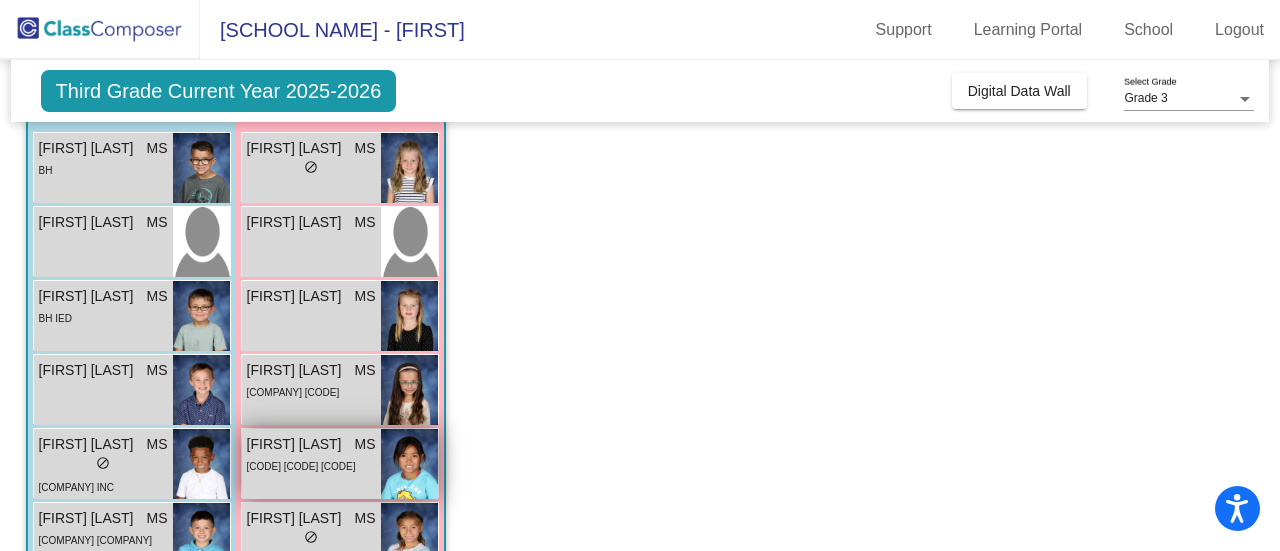 click on "[FIRST] [LAST]" at bounding box center (297, 444) 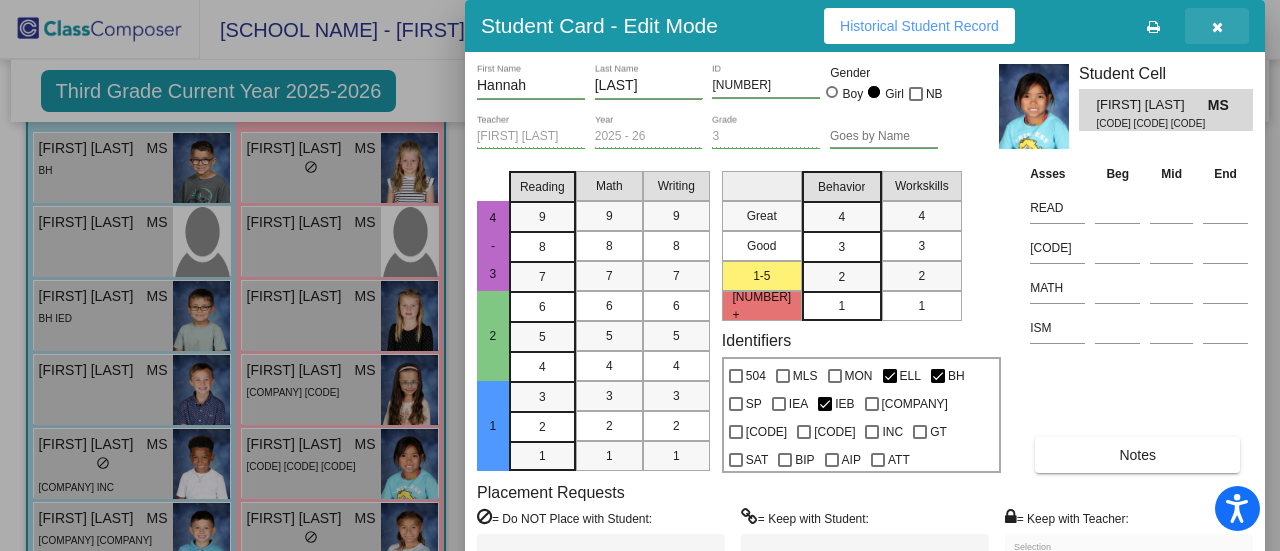 click at bounding box center (1217, 26) 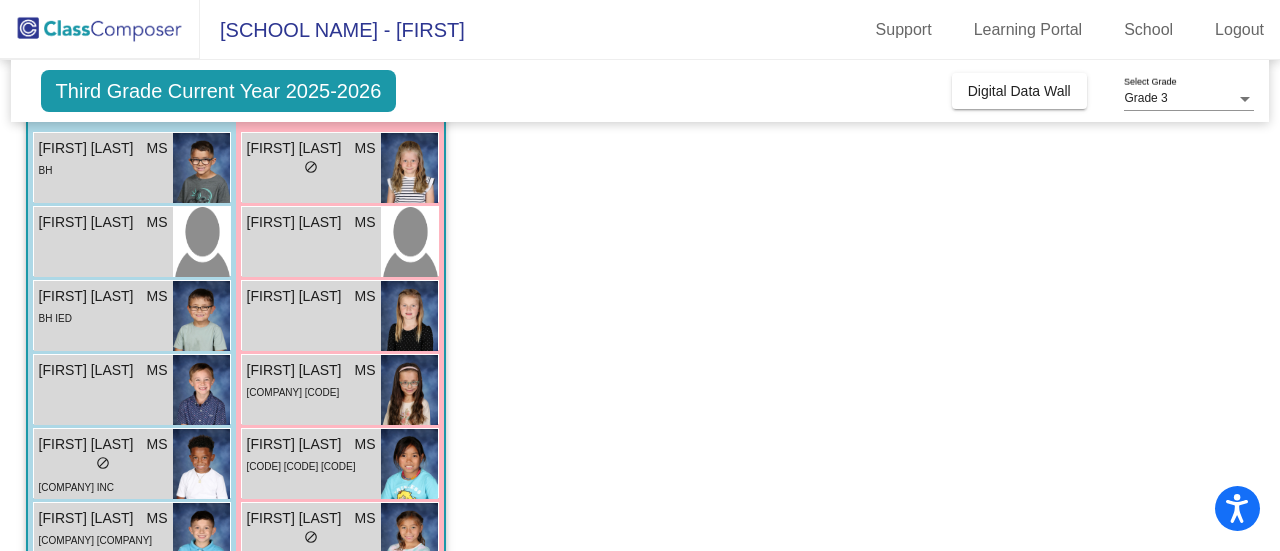click on "Third Grade Current Year 2025-2026" 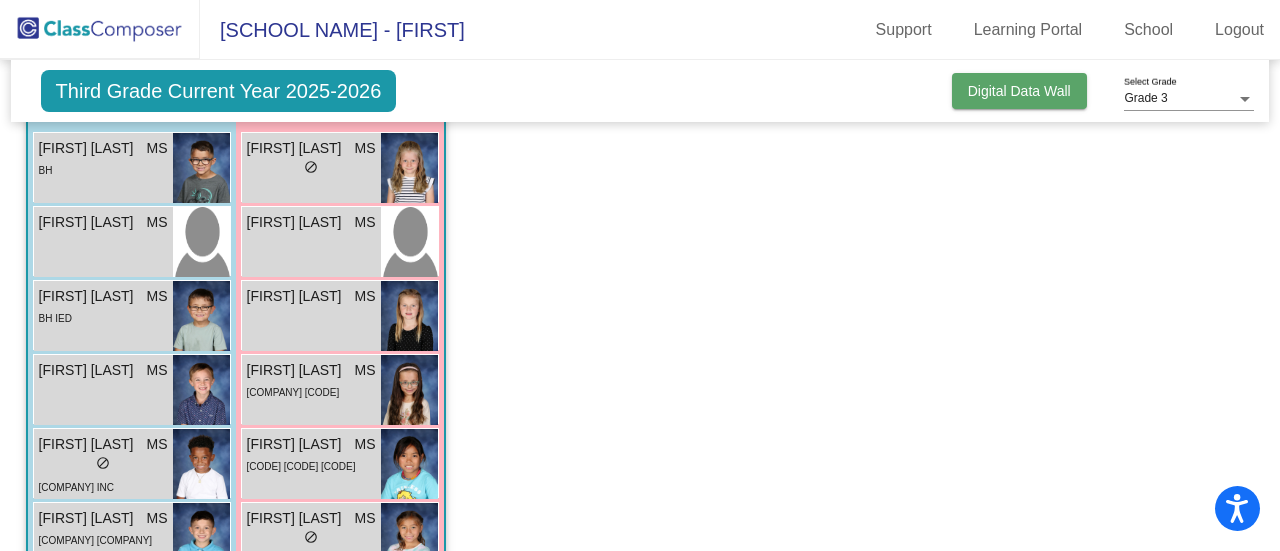 click on "Digital Data Wall" 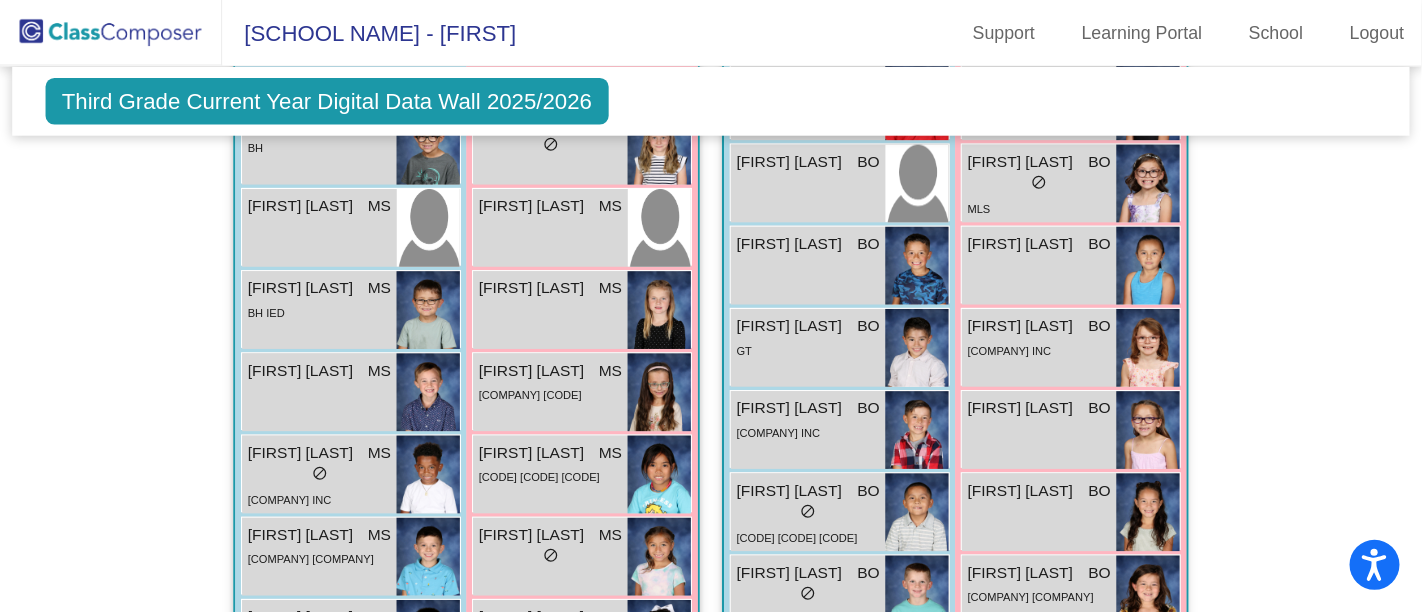 scroll, scrollTop: 576, scrollLeft: 0, axis: vertical 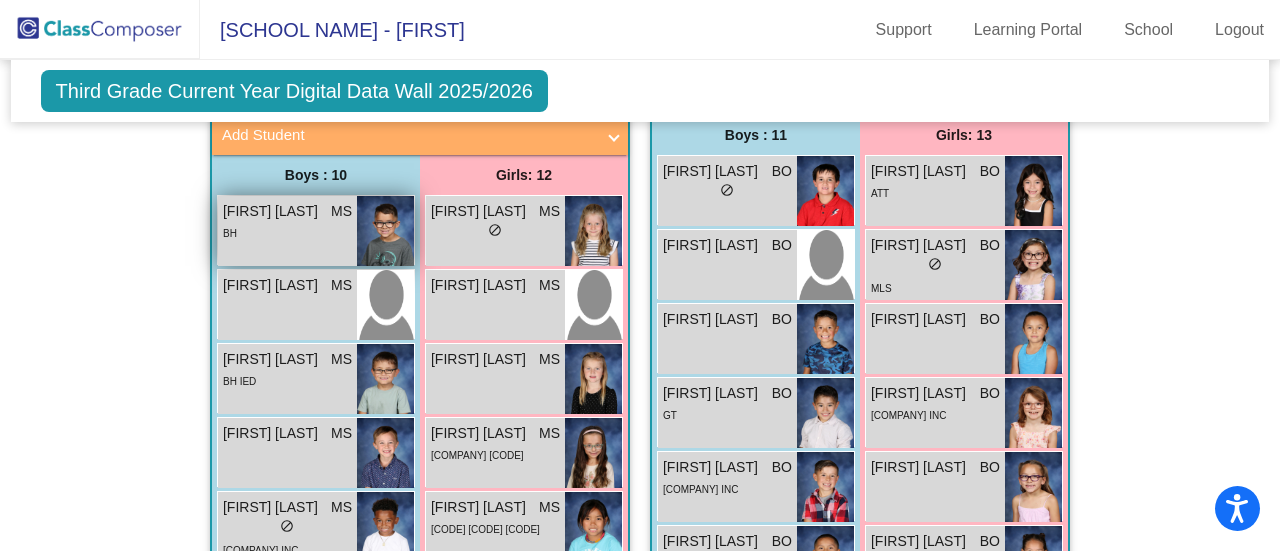 click on "BH" at bounding box center [287, 232] 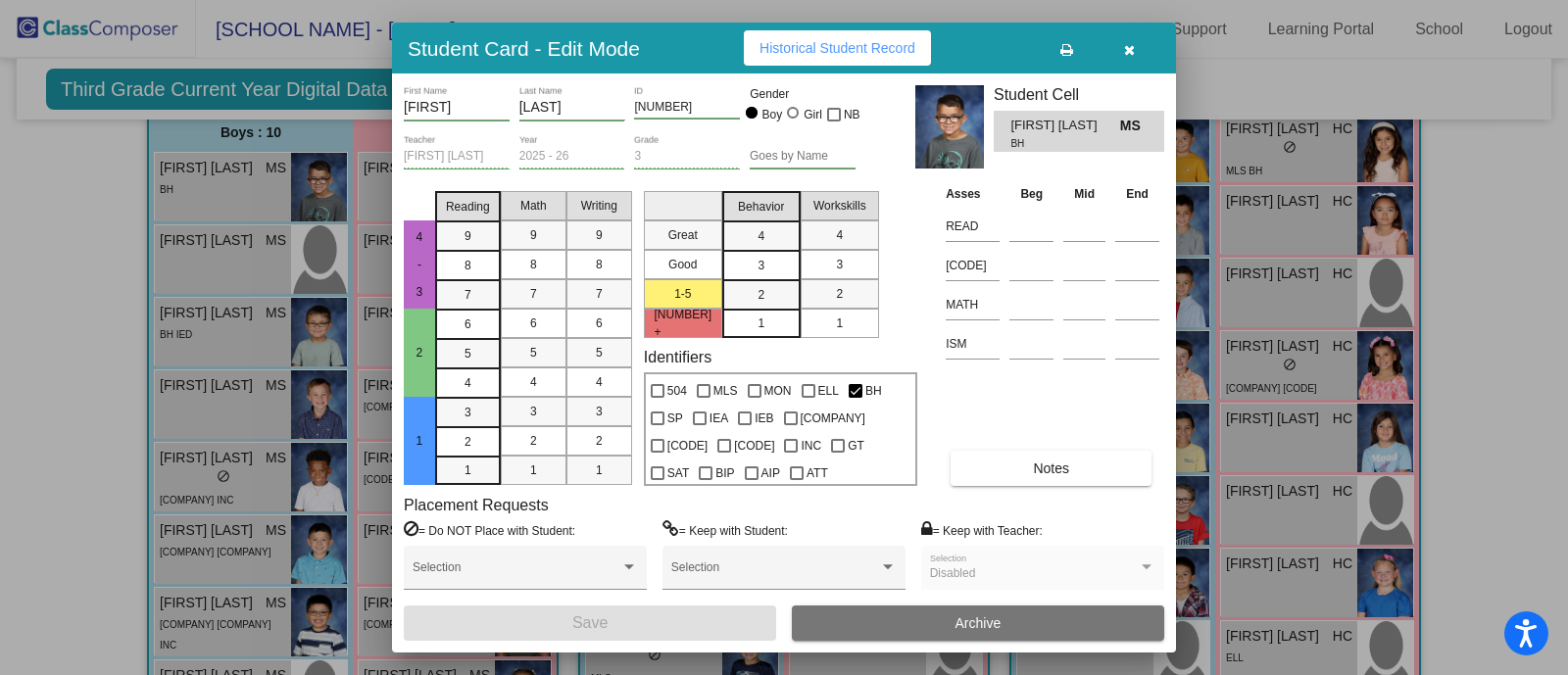 scroll, scrollTop: 565, scrollLeft: 0, axis: vertical 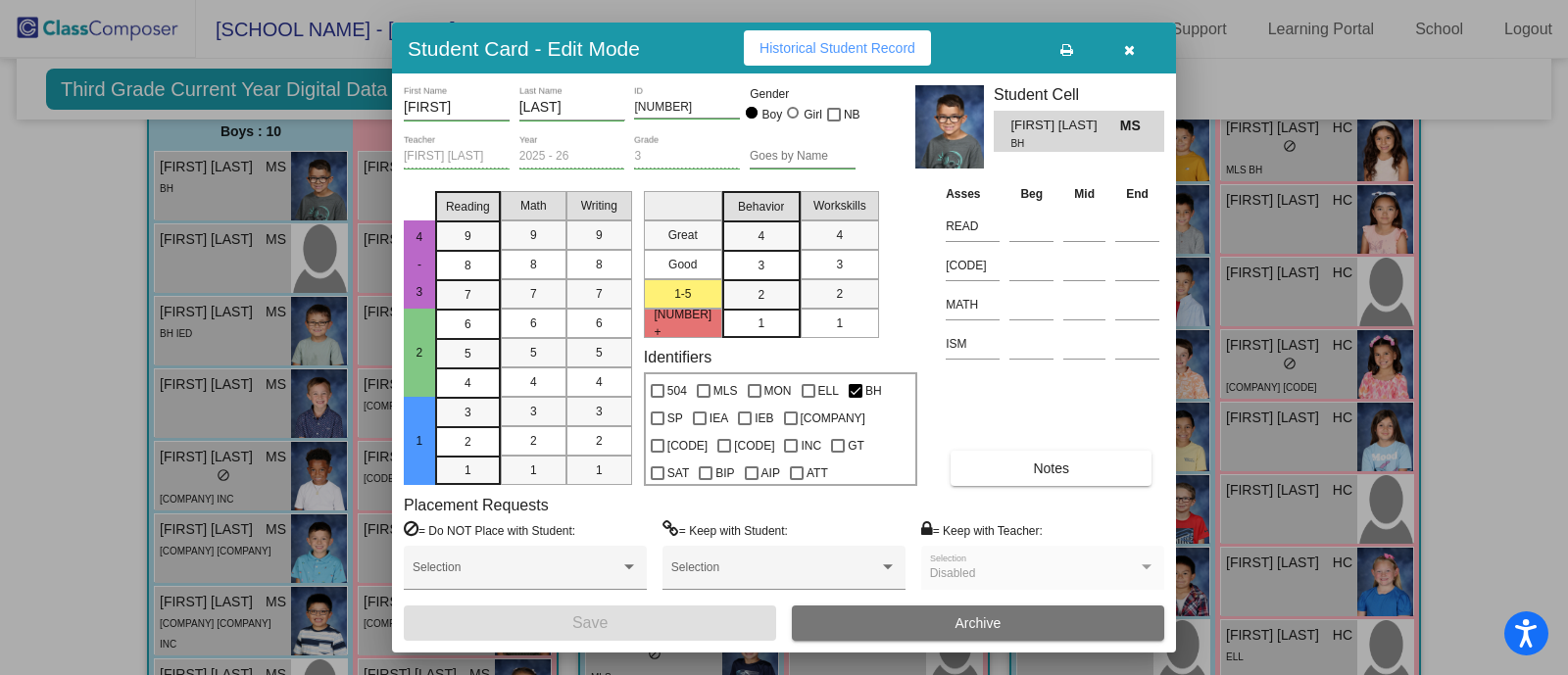 drag, startPoint x: 1039, startPoint y: 4, endPoint x: 897, endPoint y: 116, distance: 180.85353 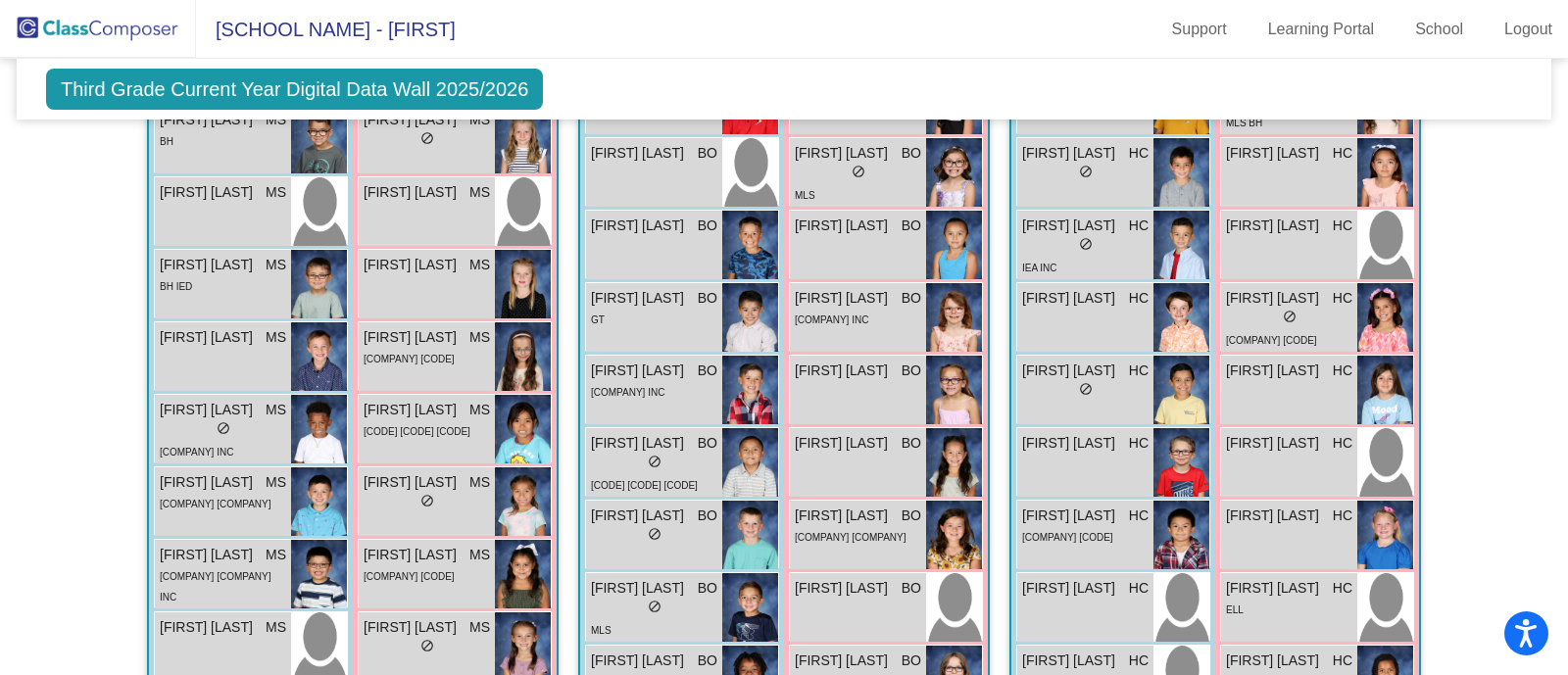 scroll, scrollTop: 489, scrollLeft: 0, axis: vertical 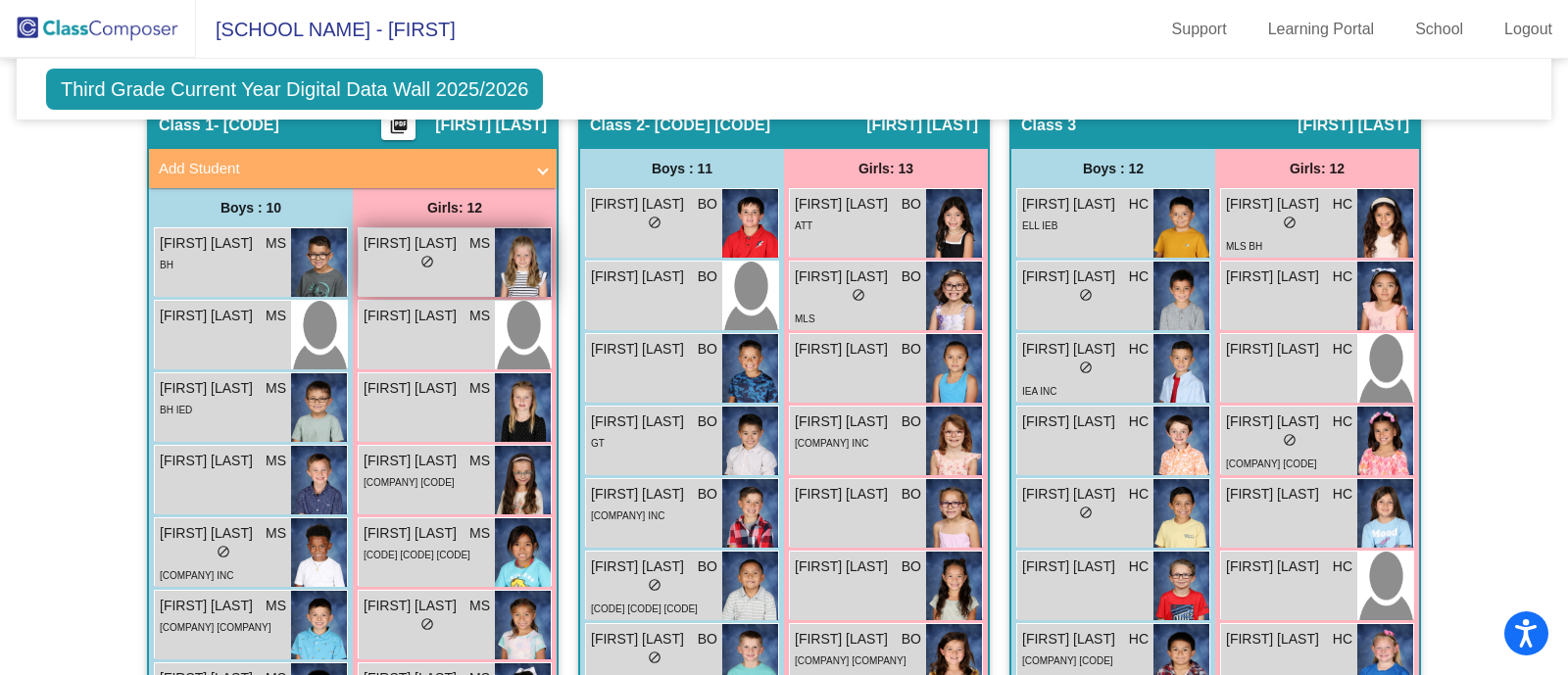 click on "lock do_not_disturb_alt" at bounding box center [426, 264] 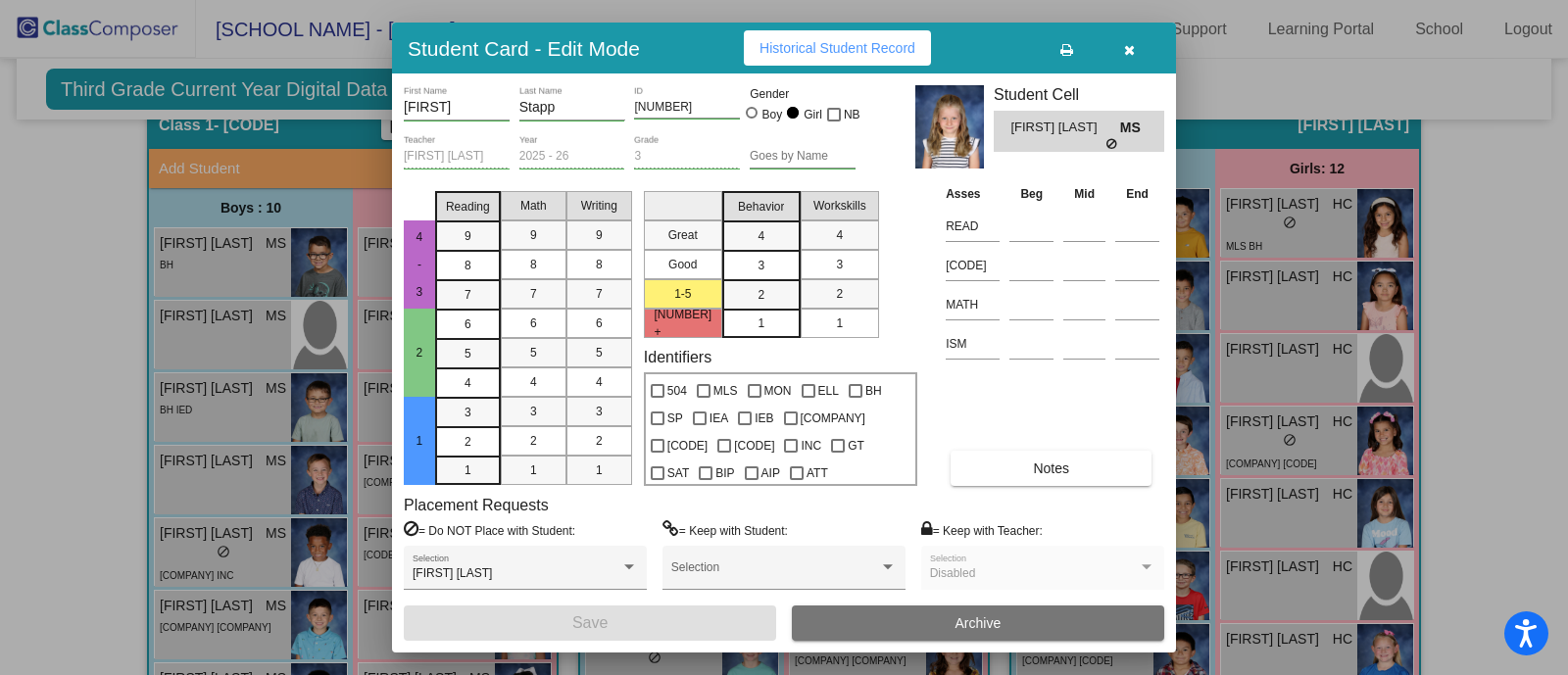 click at bounding box center (1129, 48) 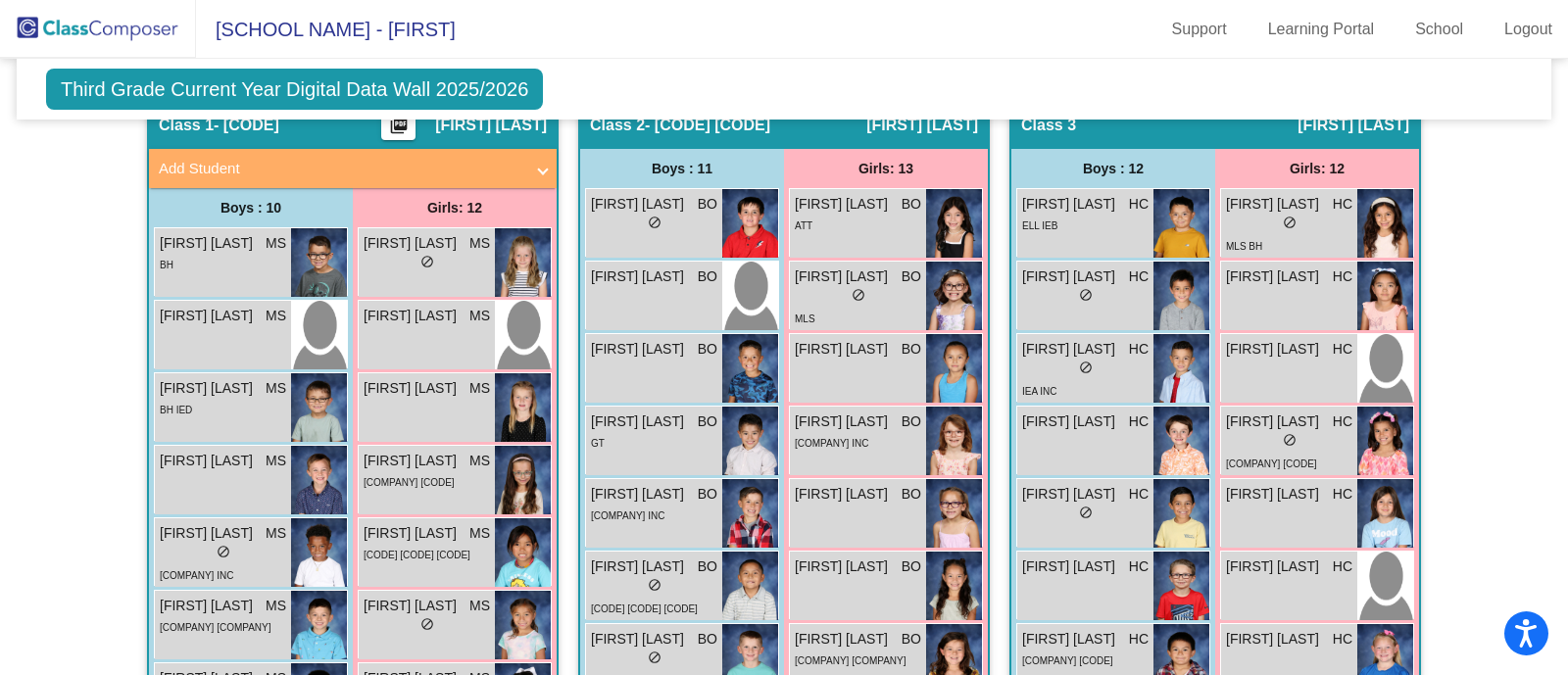 scroll, scrollTop: 612, scrollLeft: 0, axis: vertical 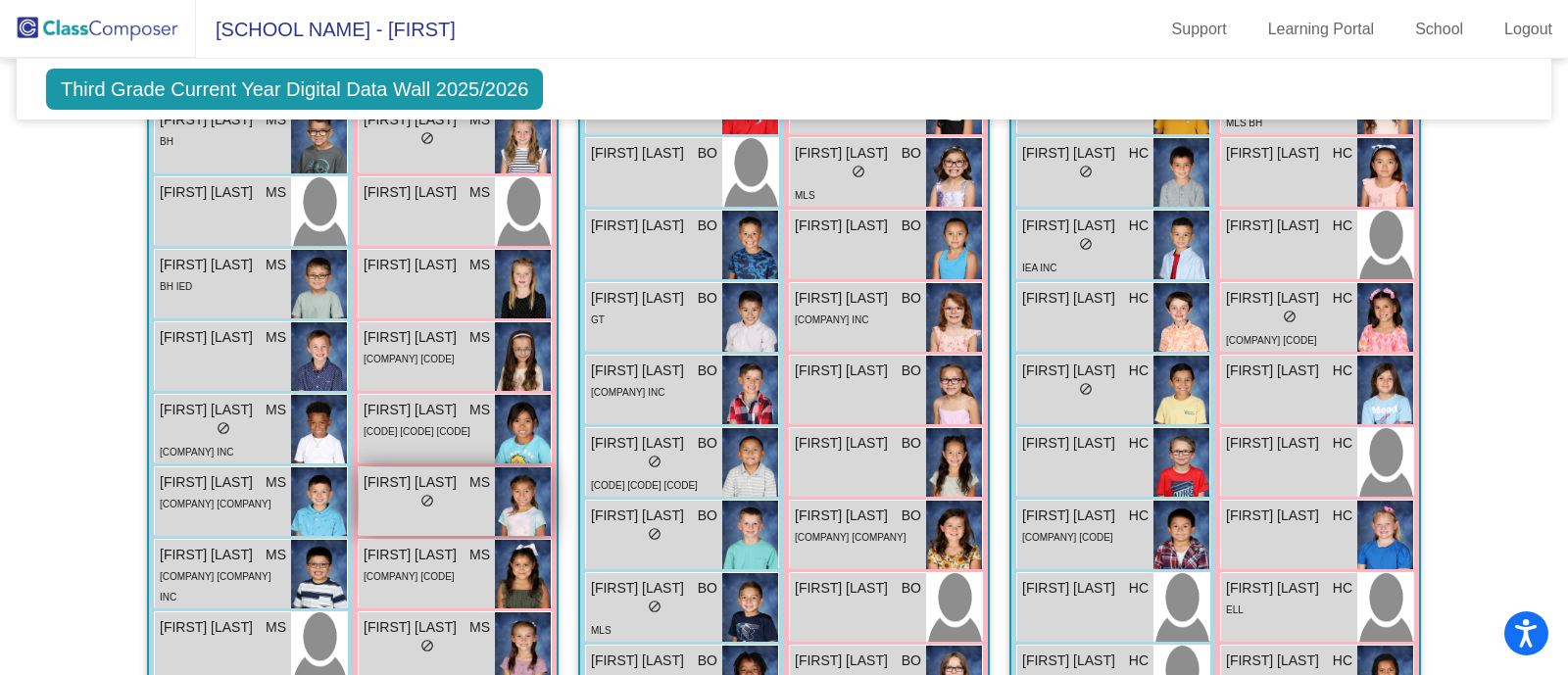 click on "lock do_not_disturb_alt" at bounding box center (426, 503) 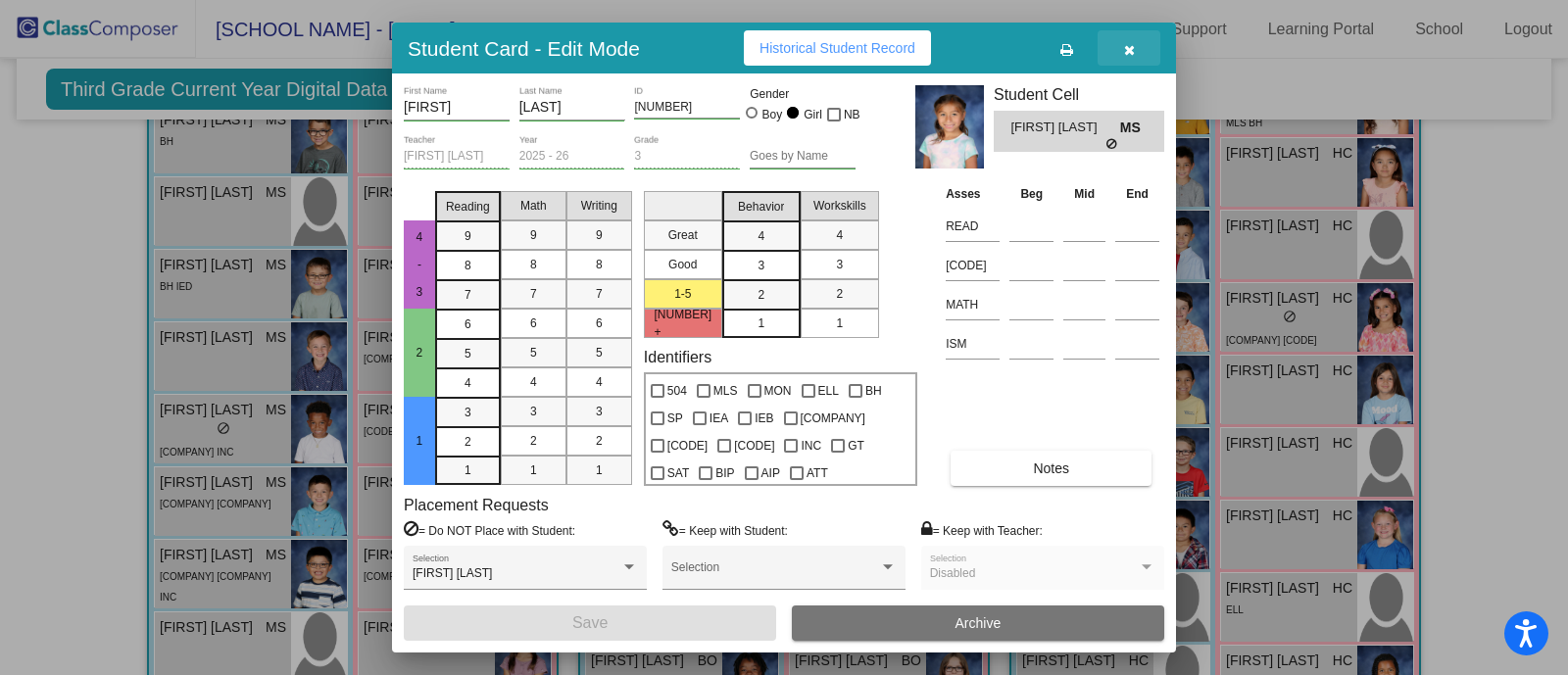 click at bounding box center (1129, 50) 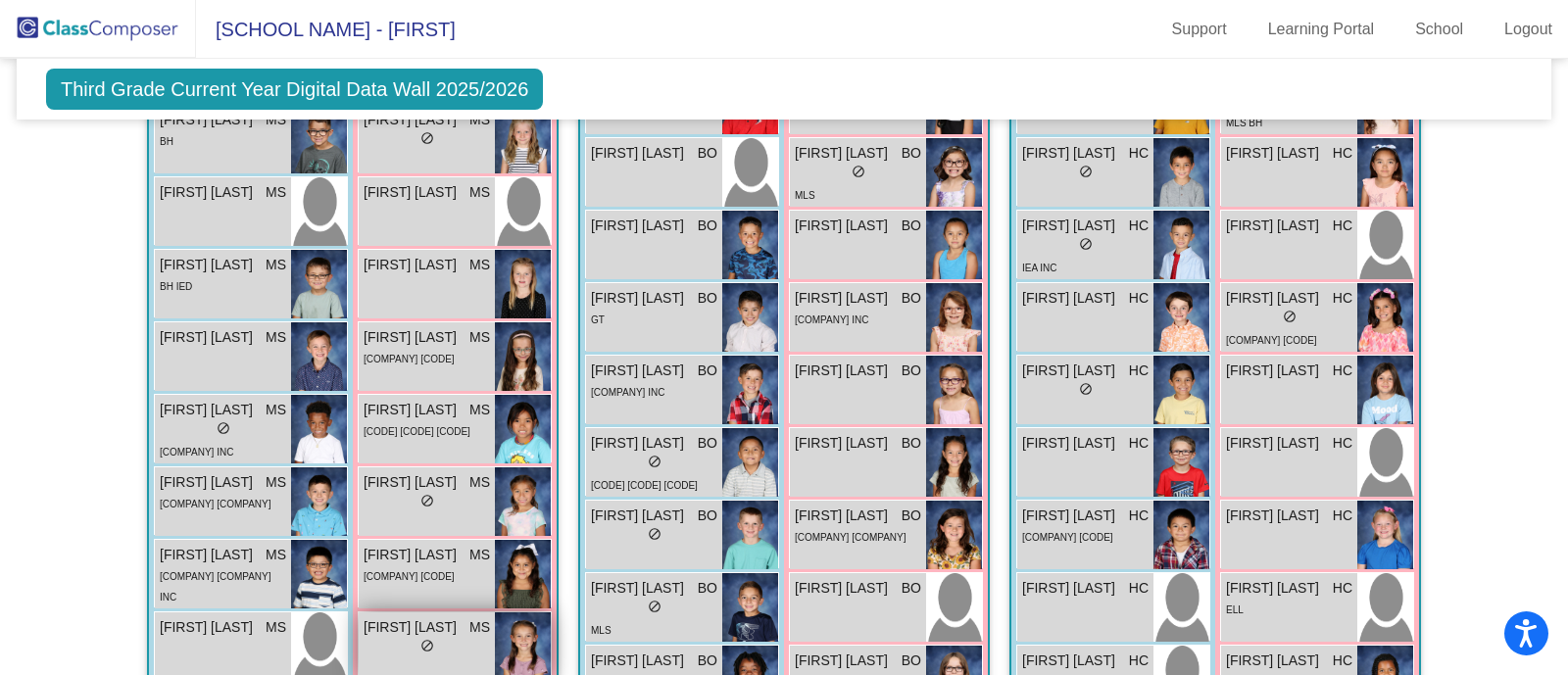 click on "lock do_not_disturb_alt" at bounding box center (426, 648) 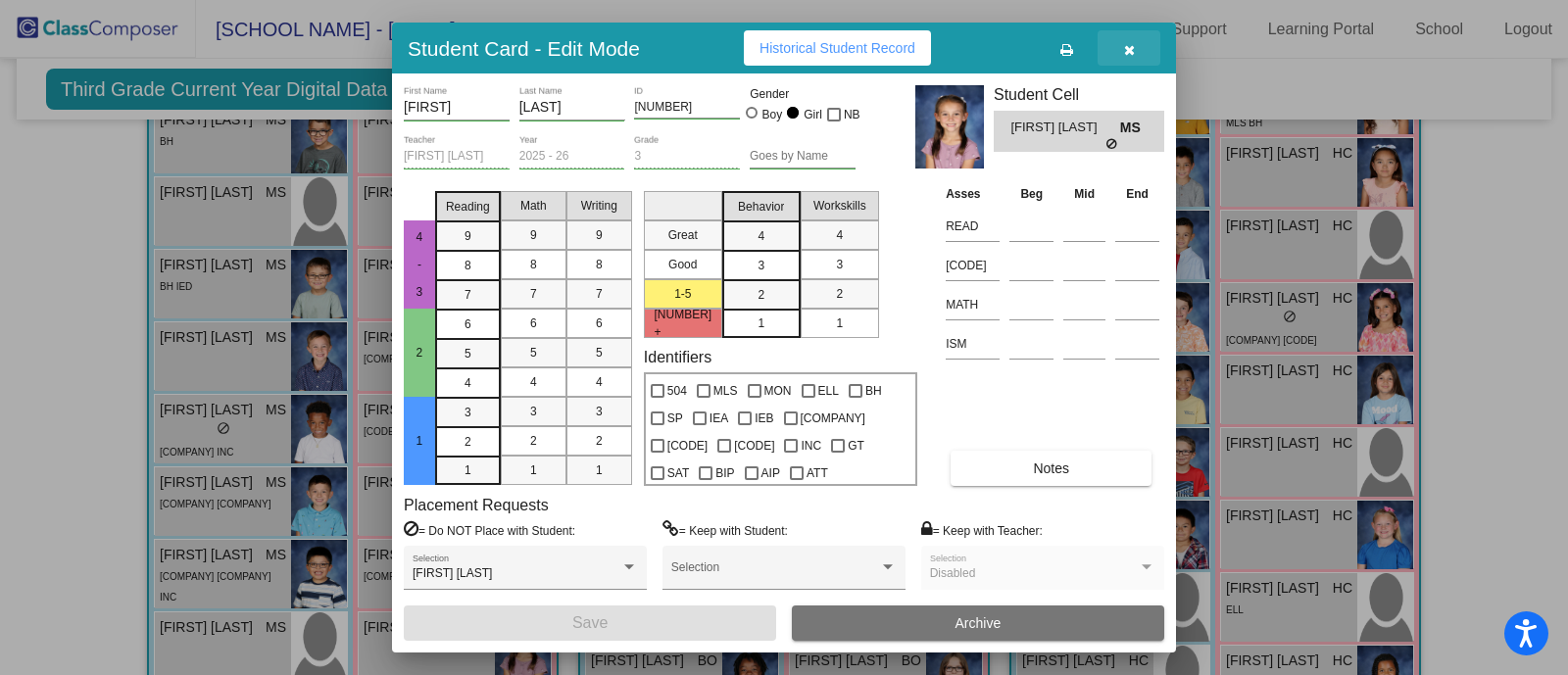 click at bounding box center (1129, 48) 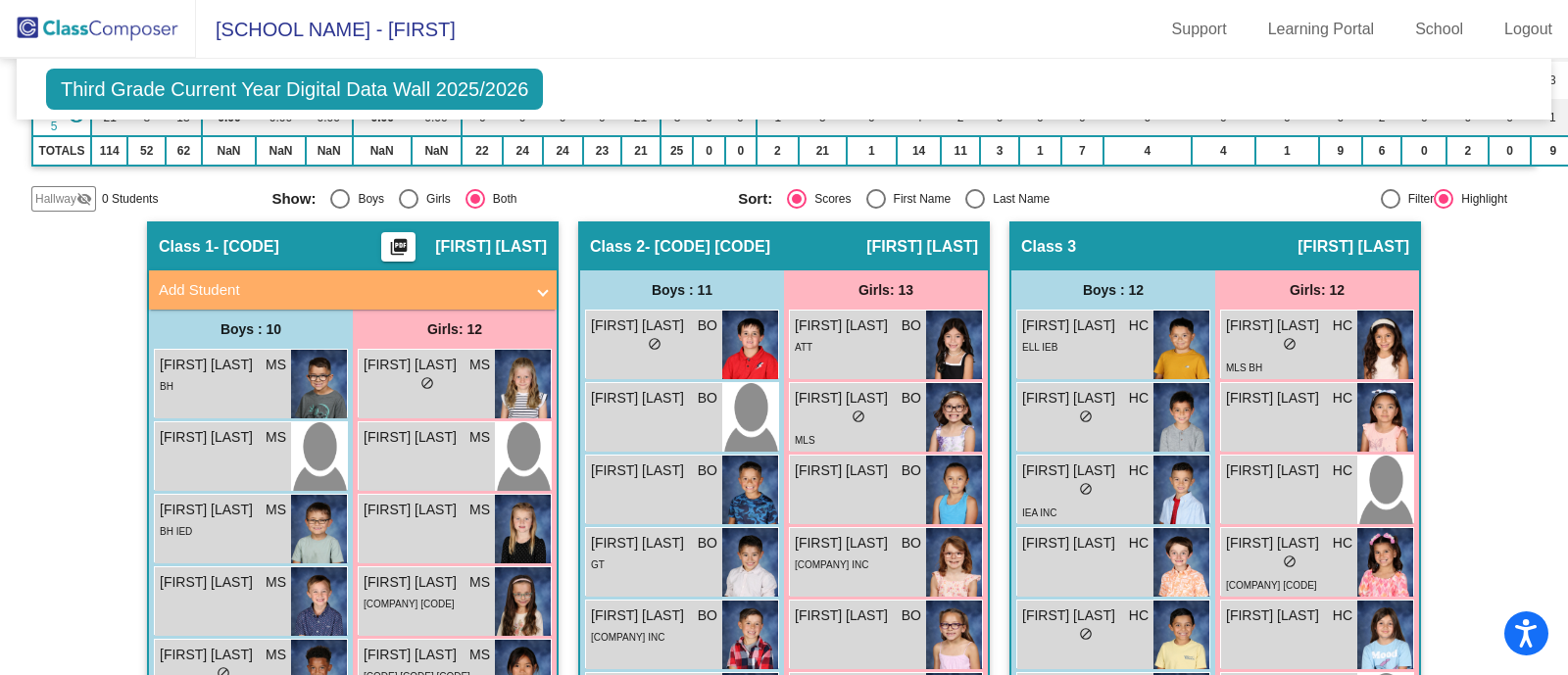 scroll, scrollTop: 735, scrollLeft: 0, axis: vertical 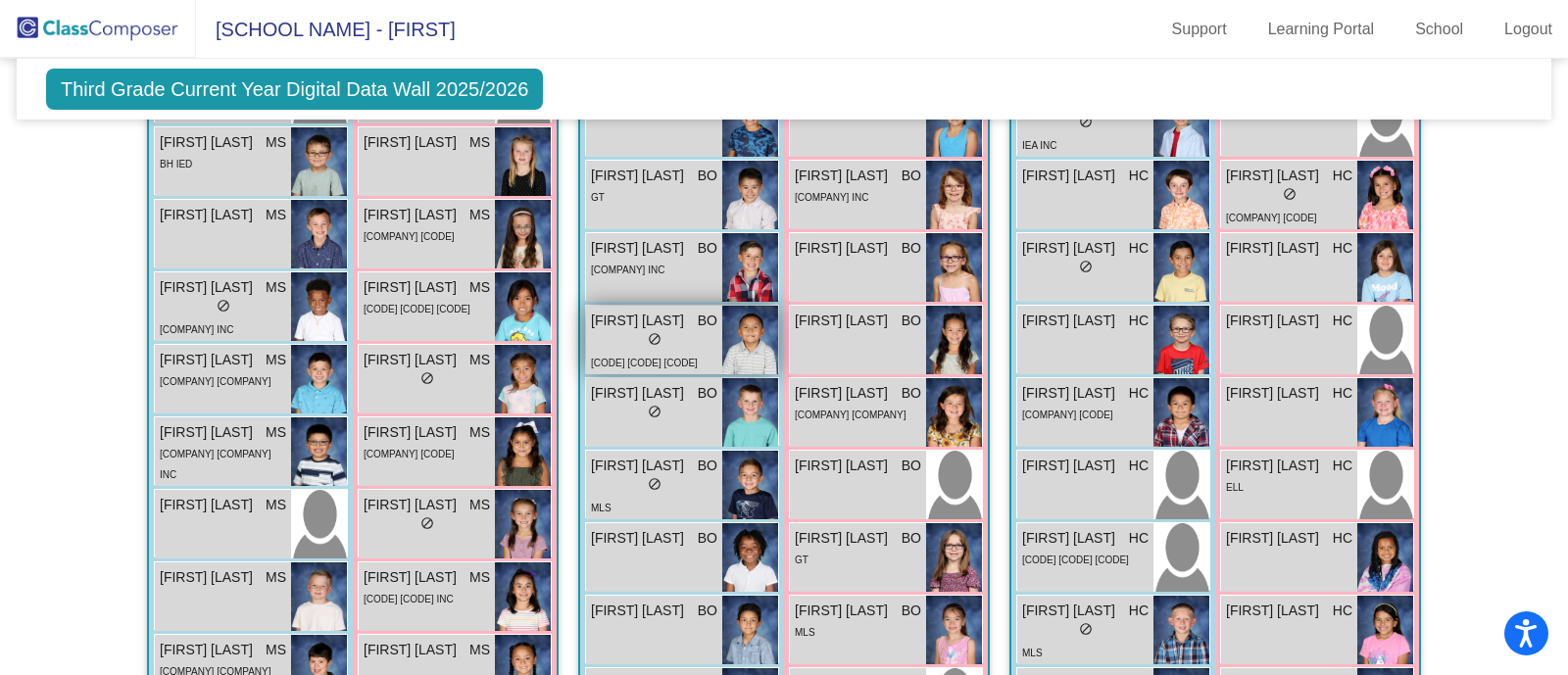 click on "Keith Montoya" at bounding box center (640, 320) 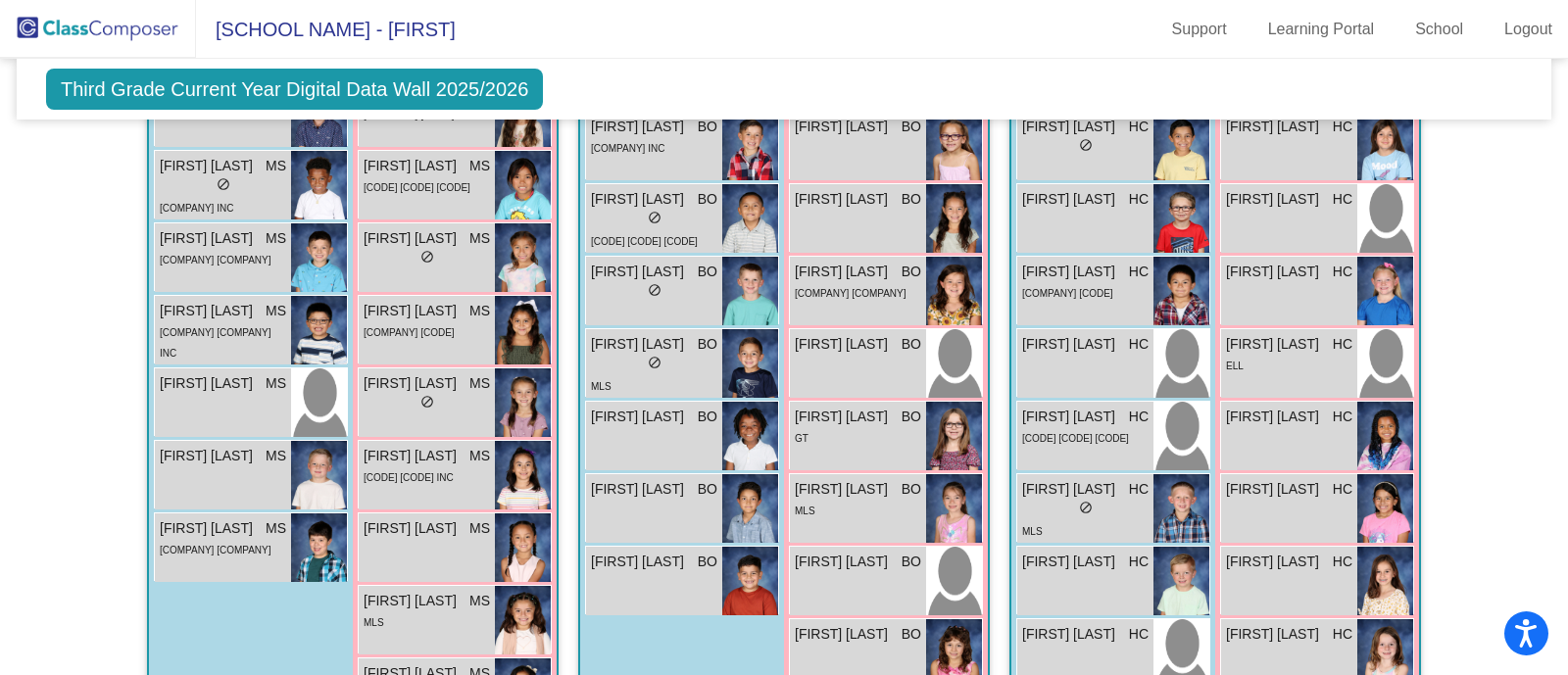 scroll, scrollTop: 735, scrollLeft: 0, axis: vertical 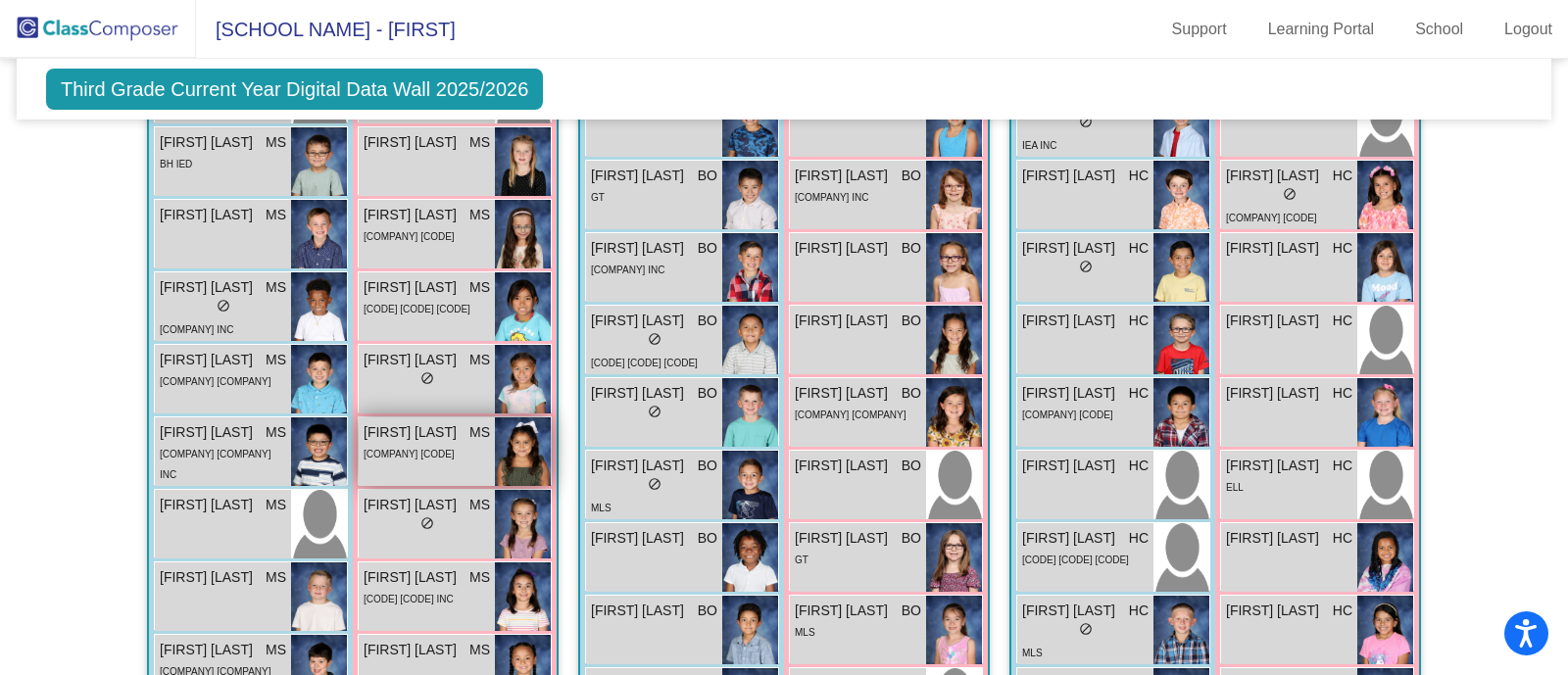 click on "MLS ATT" at bounding box center [426, 453] 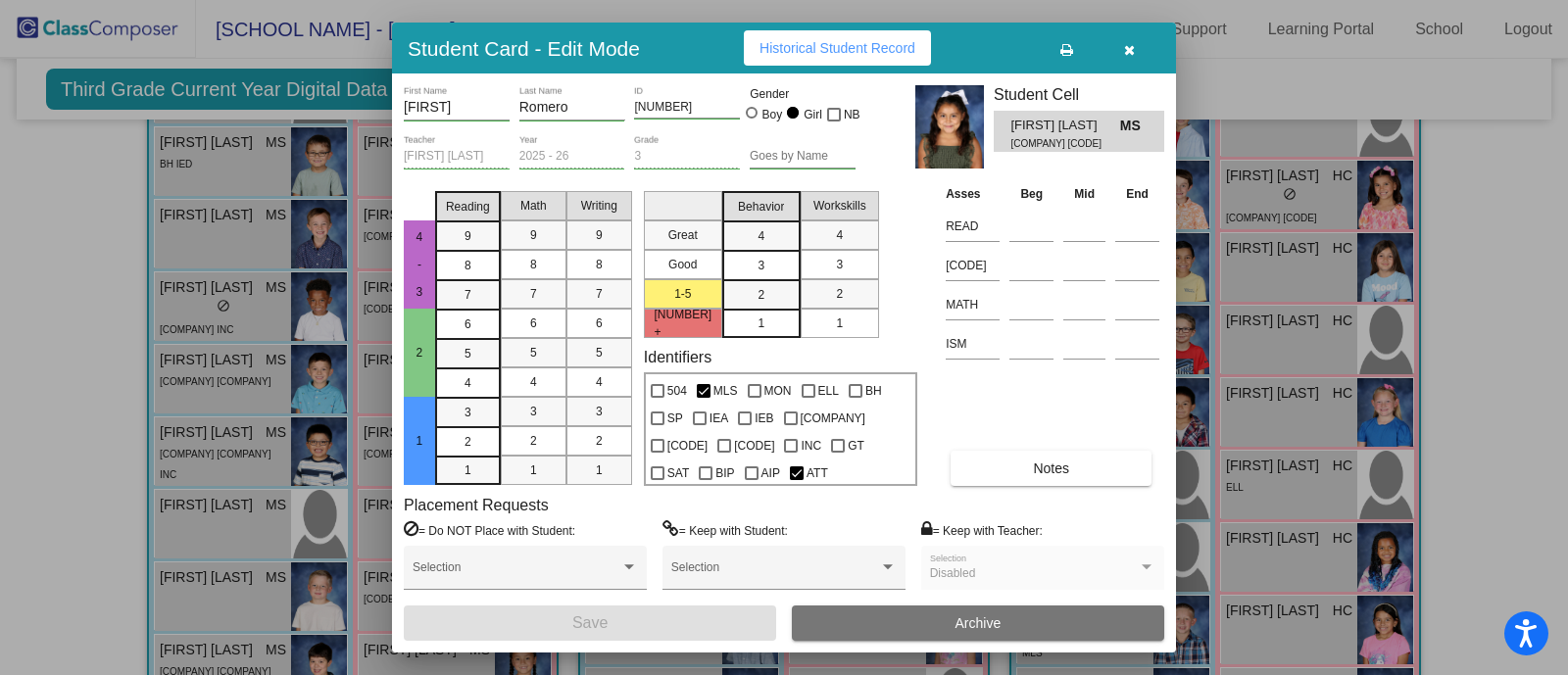 click at bounding box center (1129, 50) 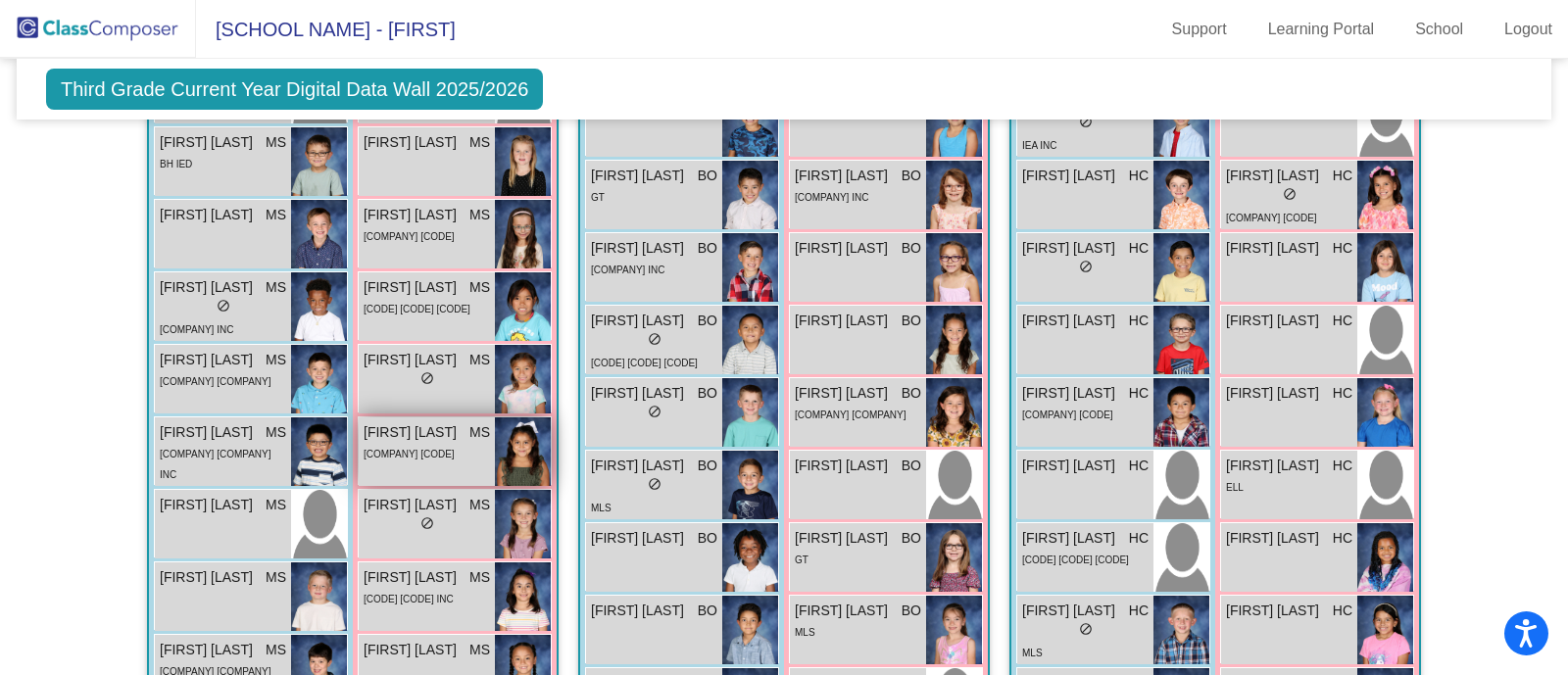 scroll, scrollTop: 612, scrollLeft: 0, axis: vertical 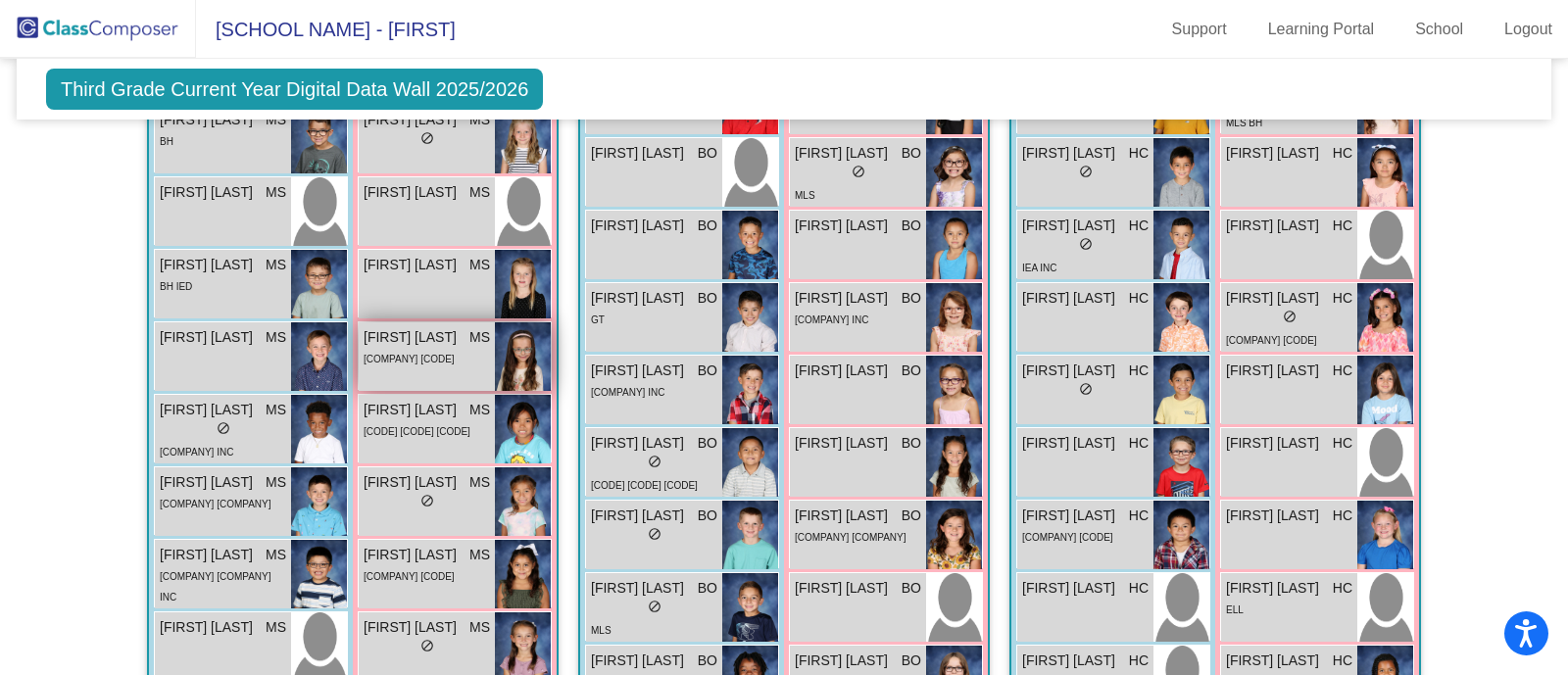 click on "MLS ATT" at bounding box center (426, 358) 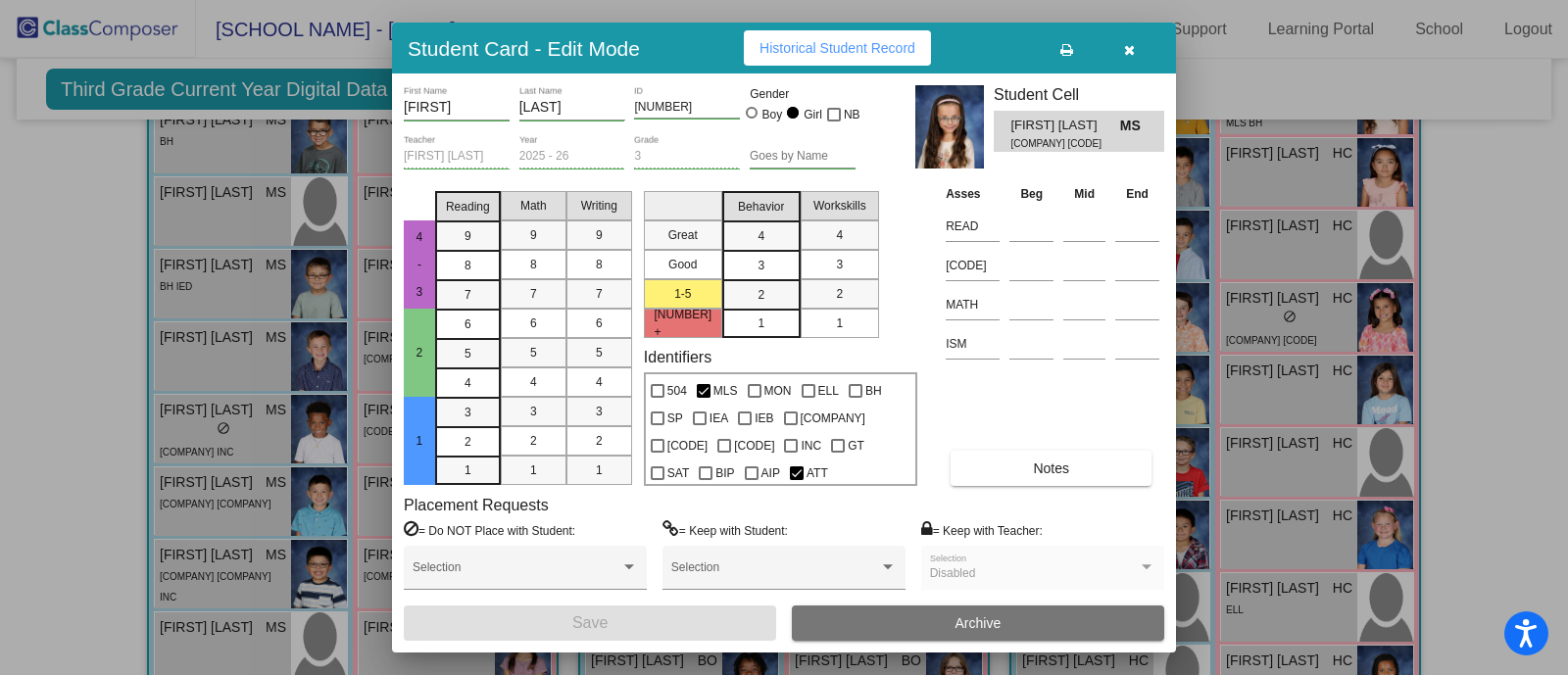 click at bounding box center (1129, 50) 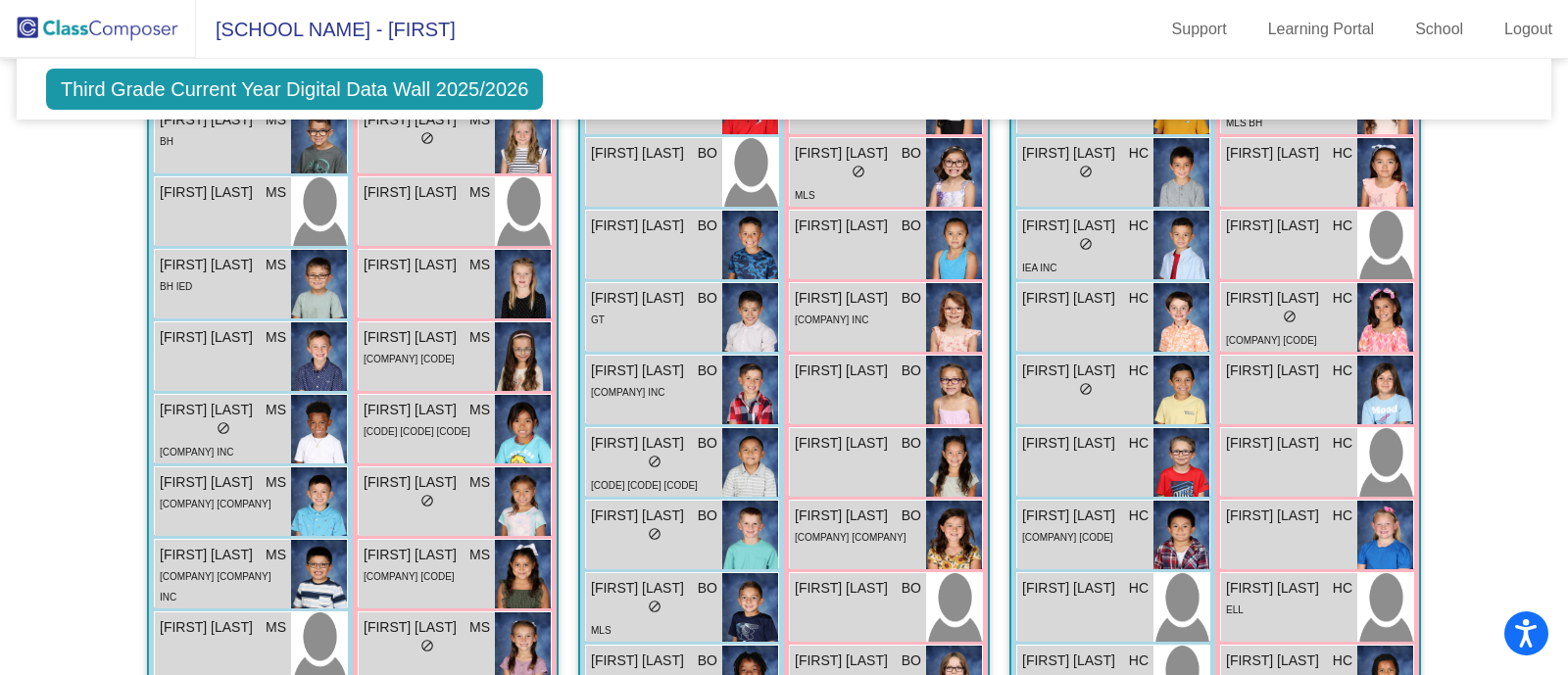 scroll, scrollTop: 735, scrollLeft: 0, axis: vertical 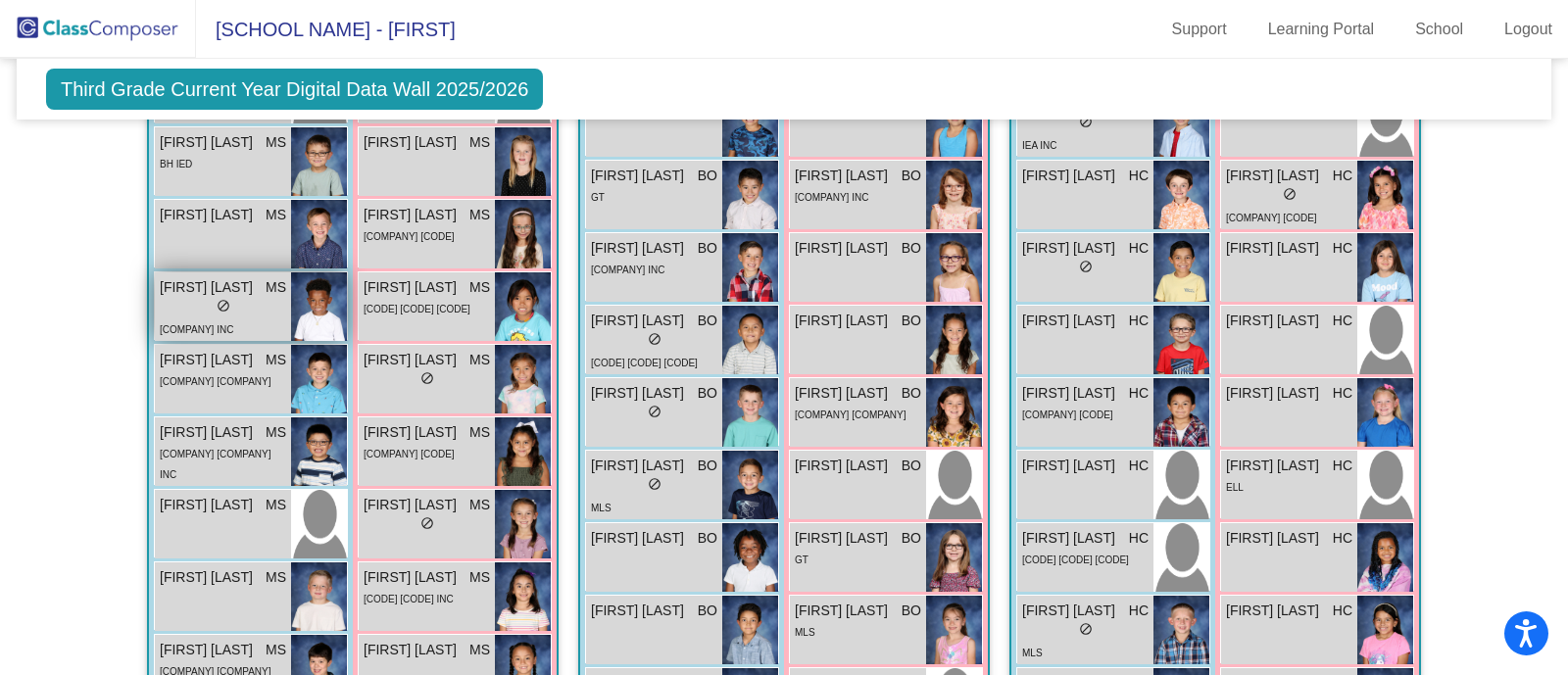 click on "lock do_not_disturb_alt" at bounding box center [222, 308] 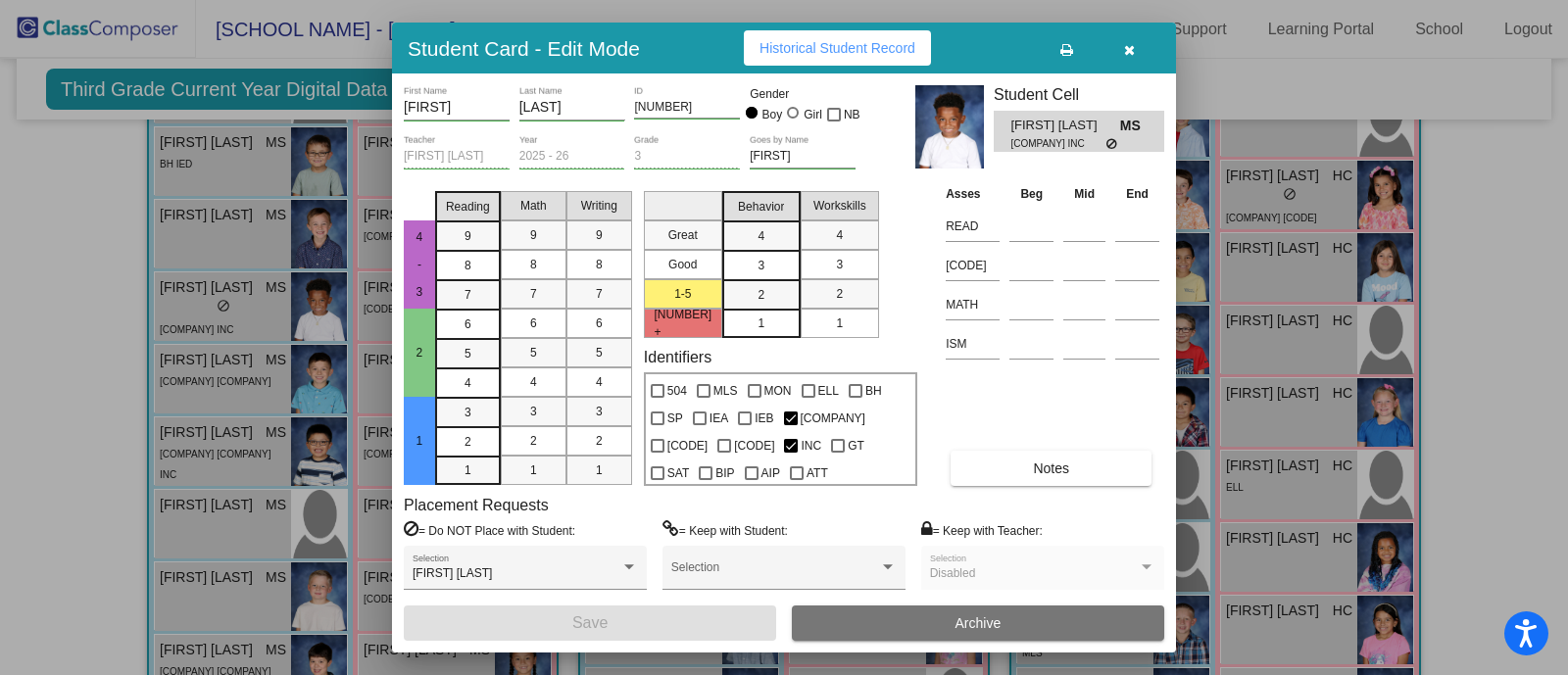 click at bounding box center (1129, 48) 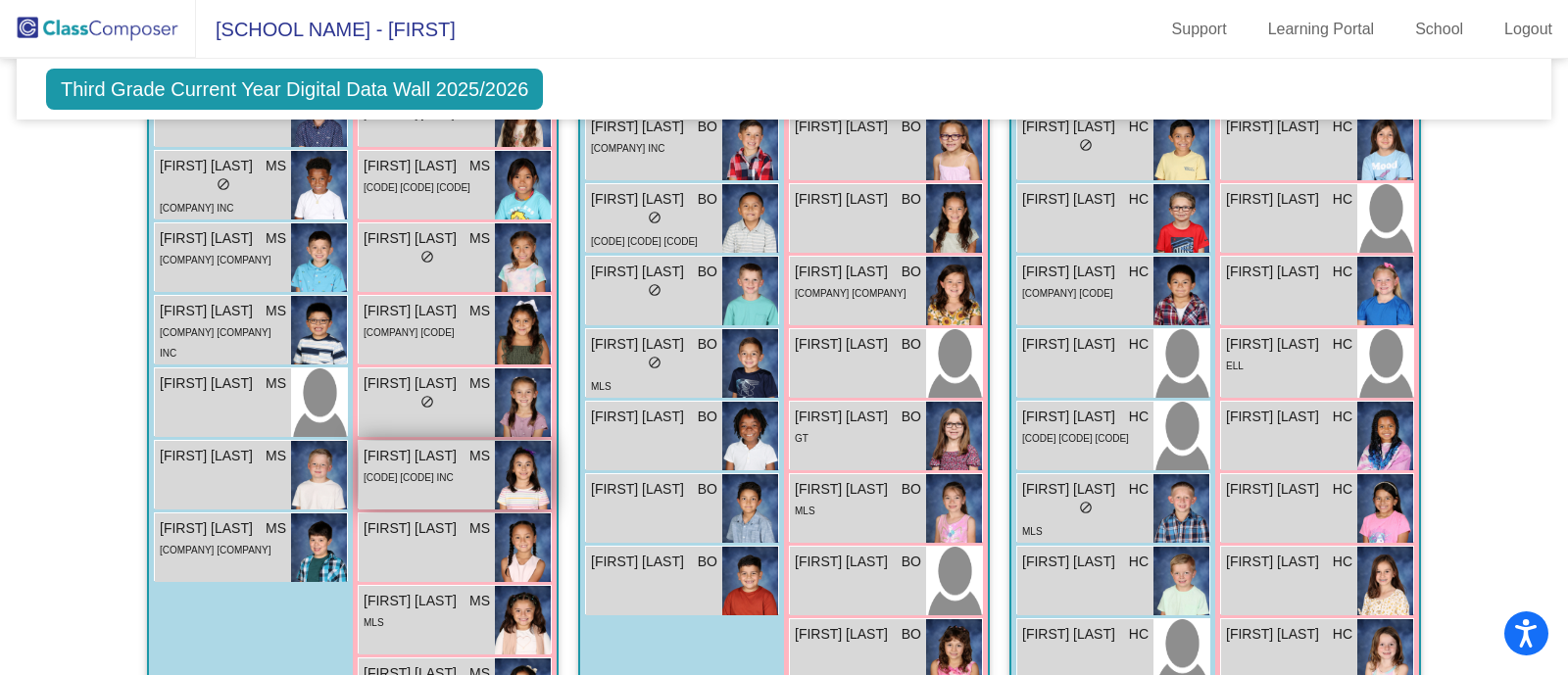 scroll, scrollTop: 735, scrollLeft: 0, axis: vertical 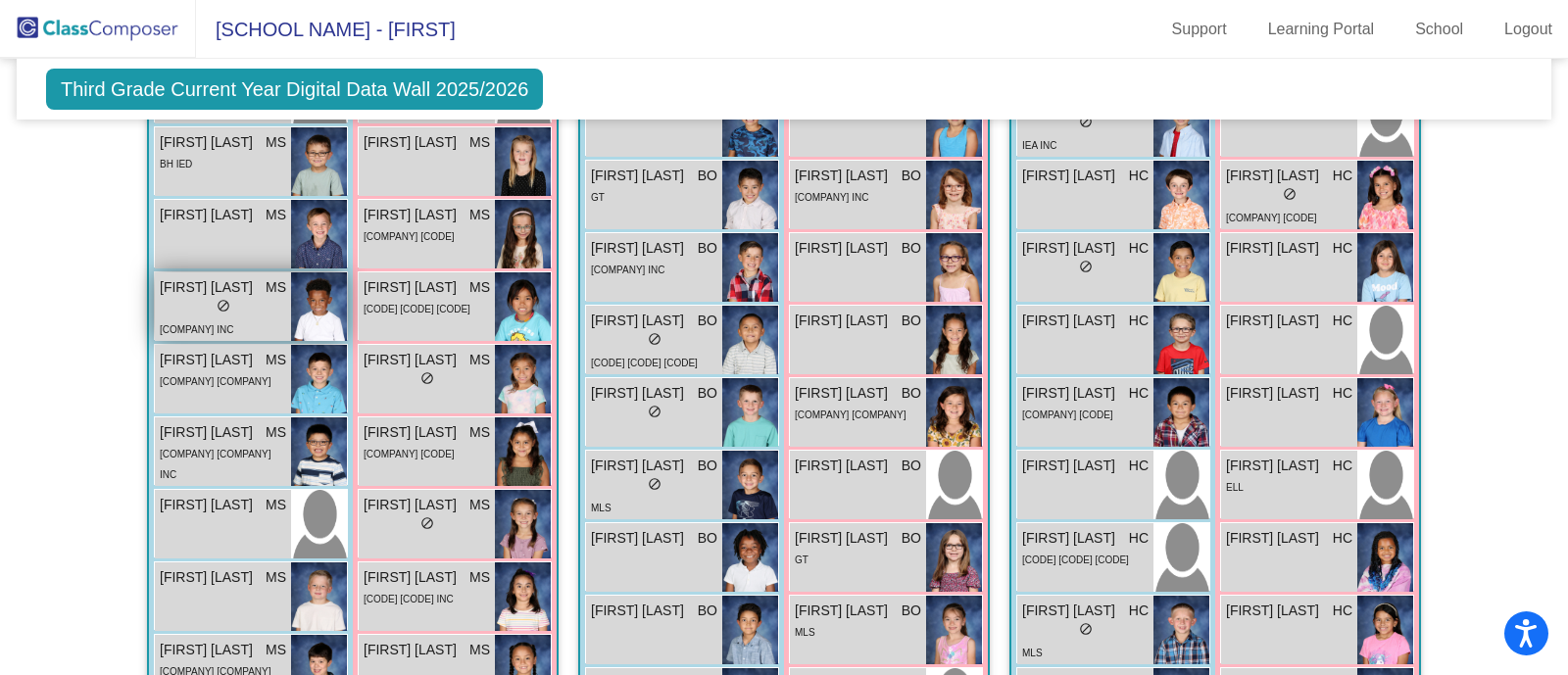 click on "IEC INC" at bounding box center (222, 328) 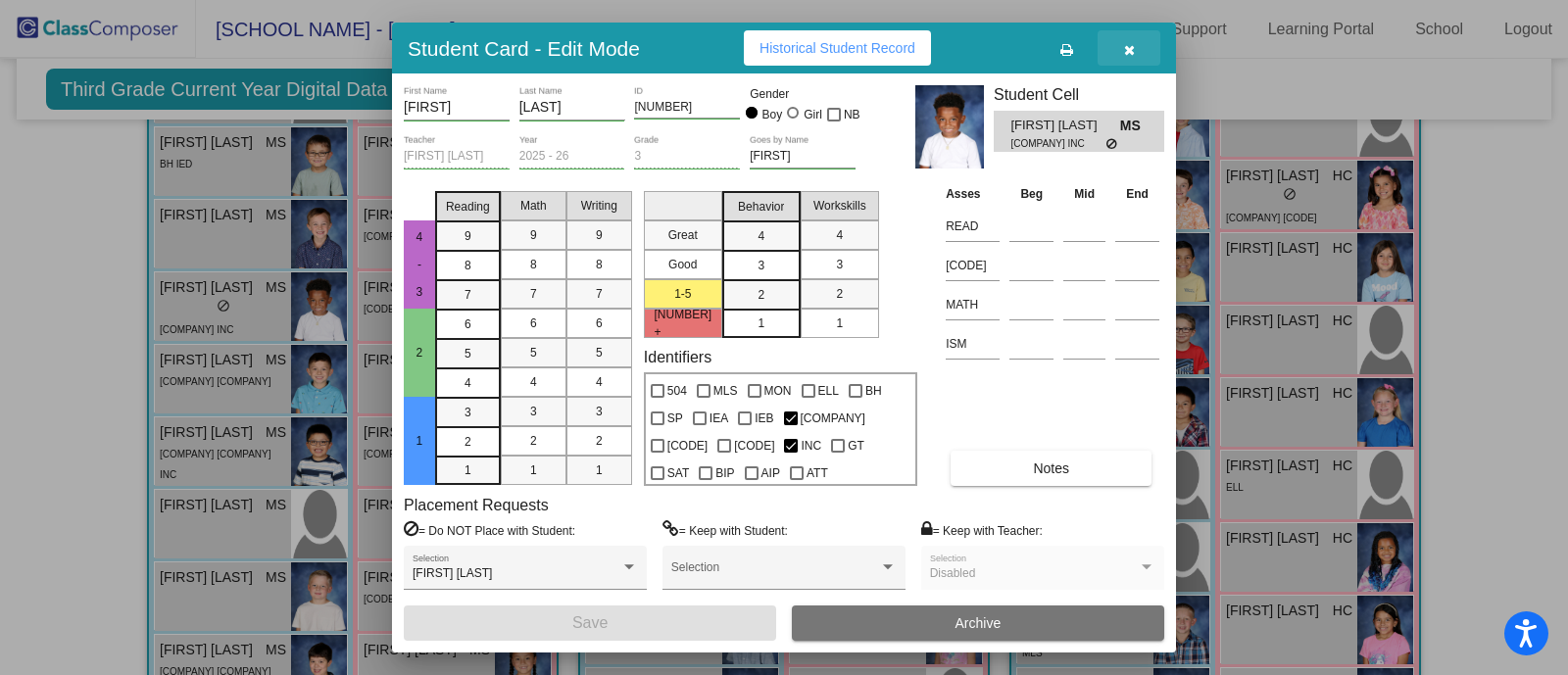 click at bounding box center (1129, 48) 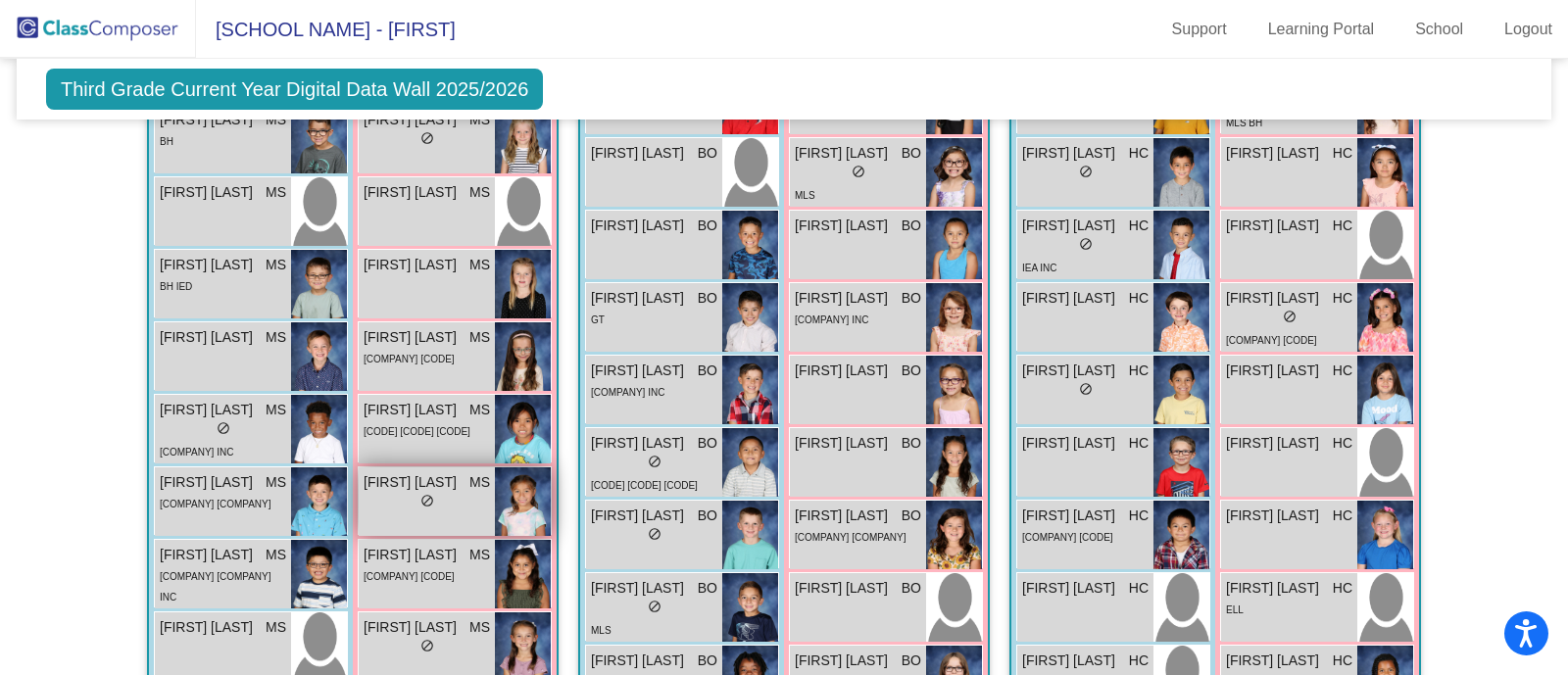 scroll, scrollTop: 489, scrollLeft: 0, axis: vertical 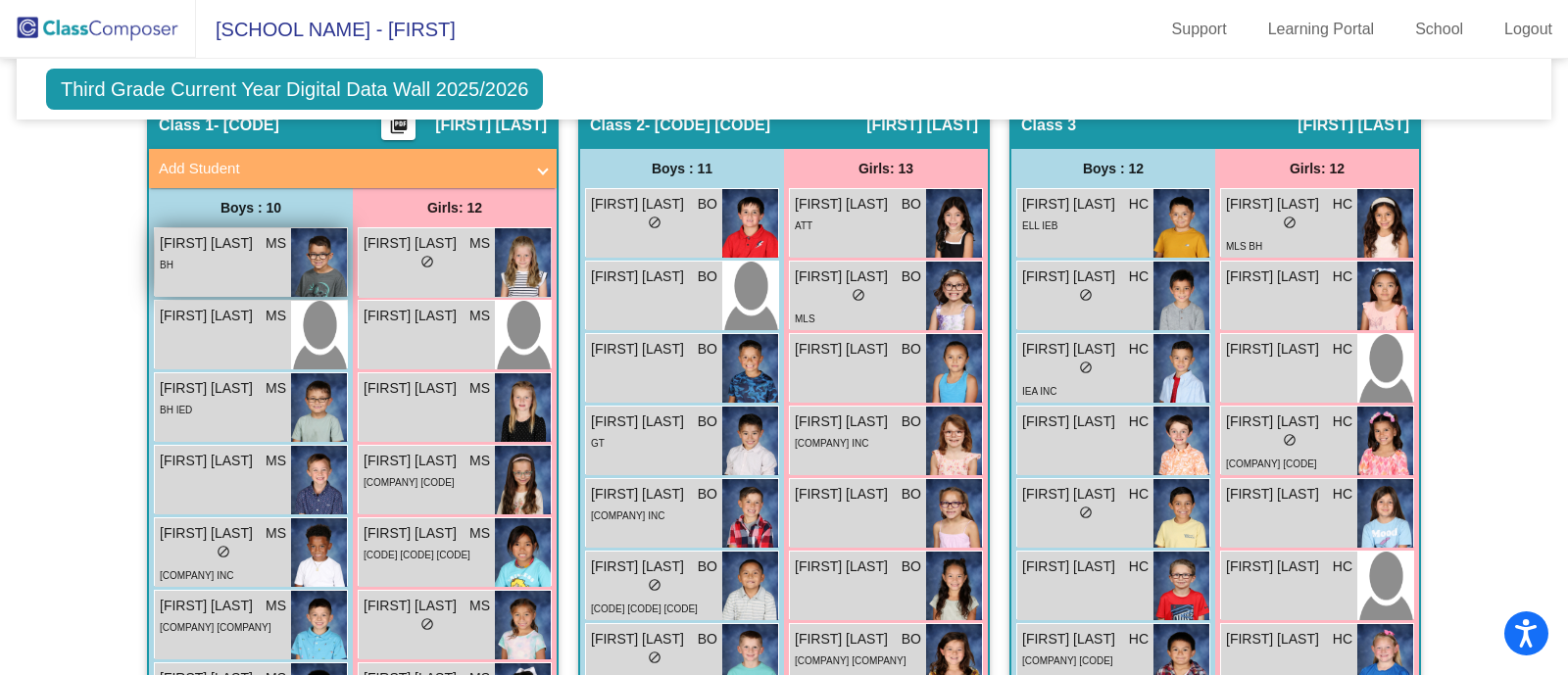 click on "BH" at bounding box center (222, 264) 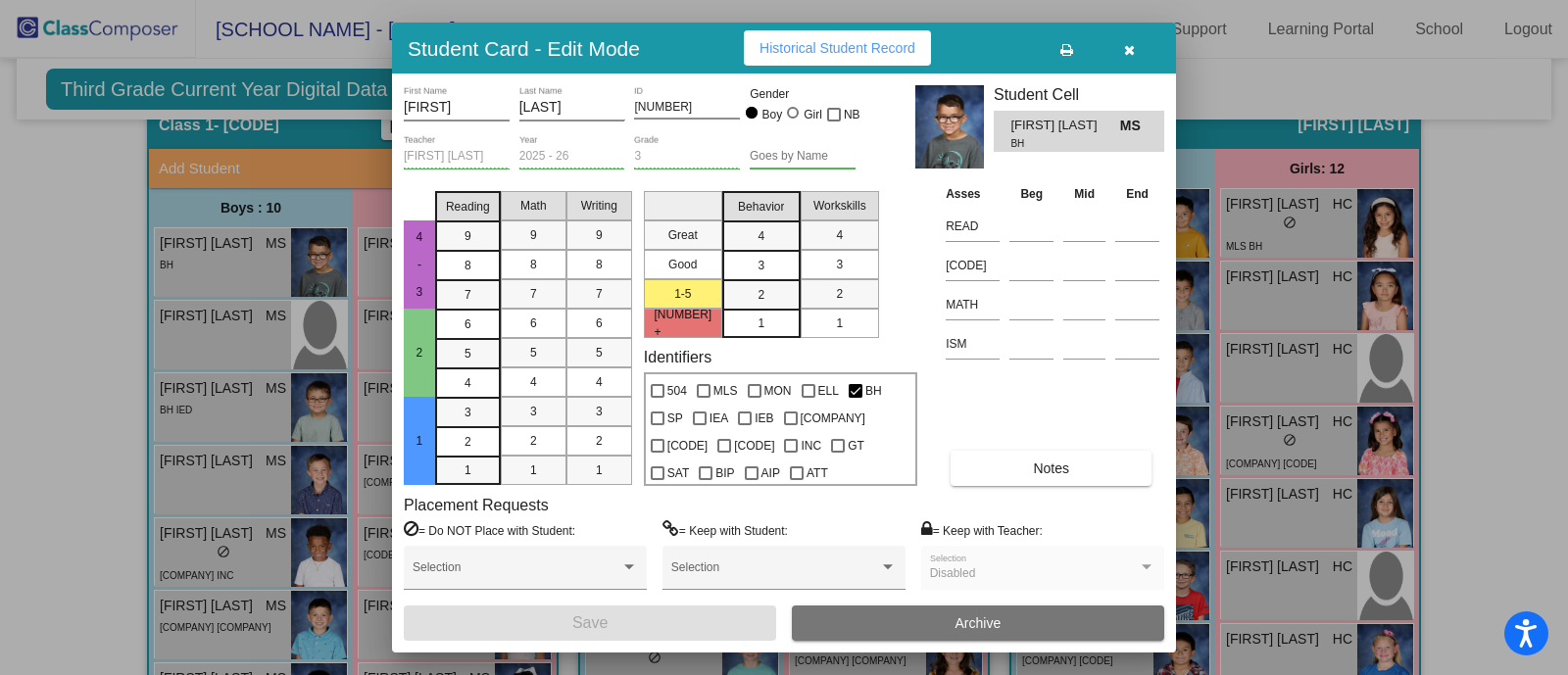click at bounding box center [784, 337] 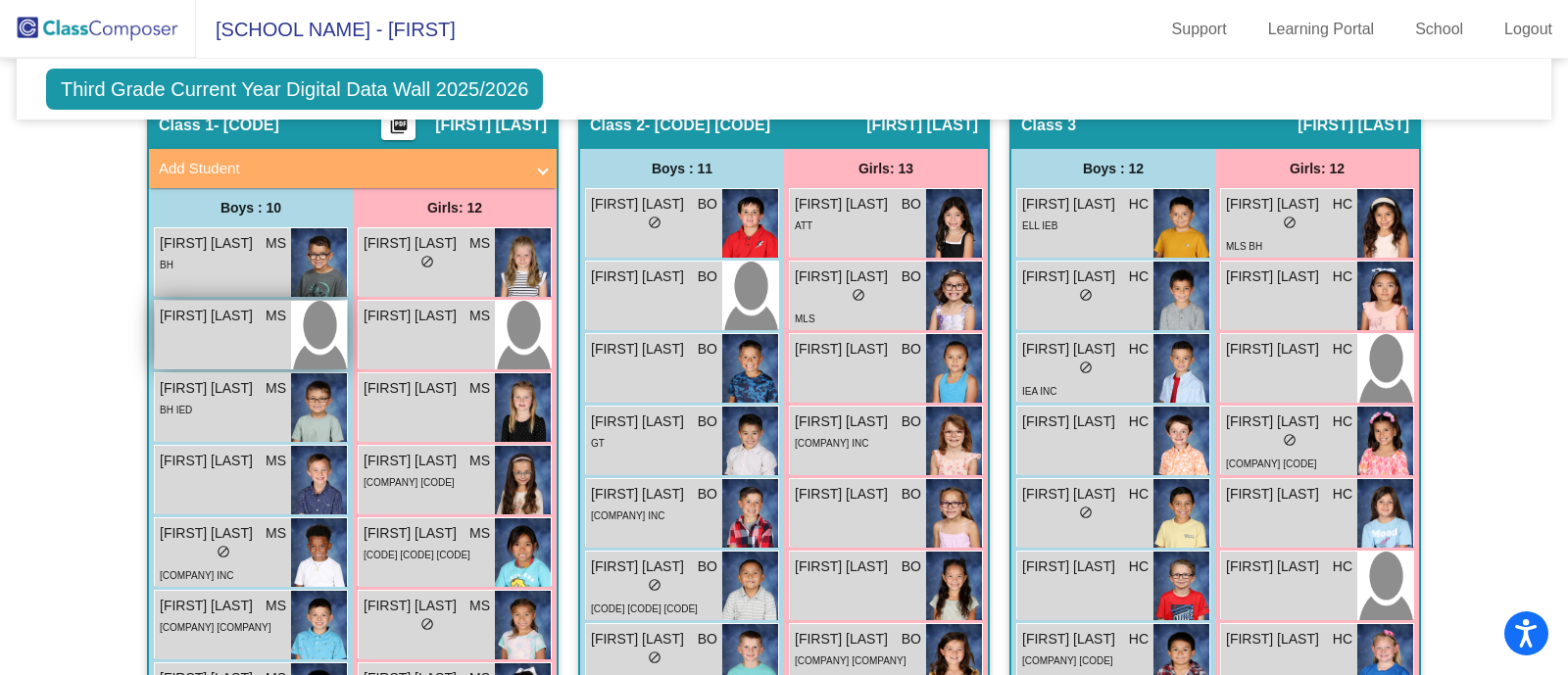 click on "Brooks Tenny MS lock do_not_disturb_alt" at bounding box center (222, 335) 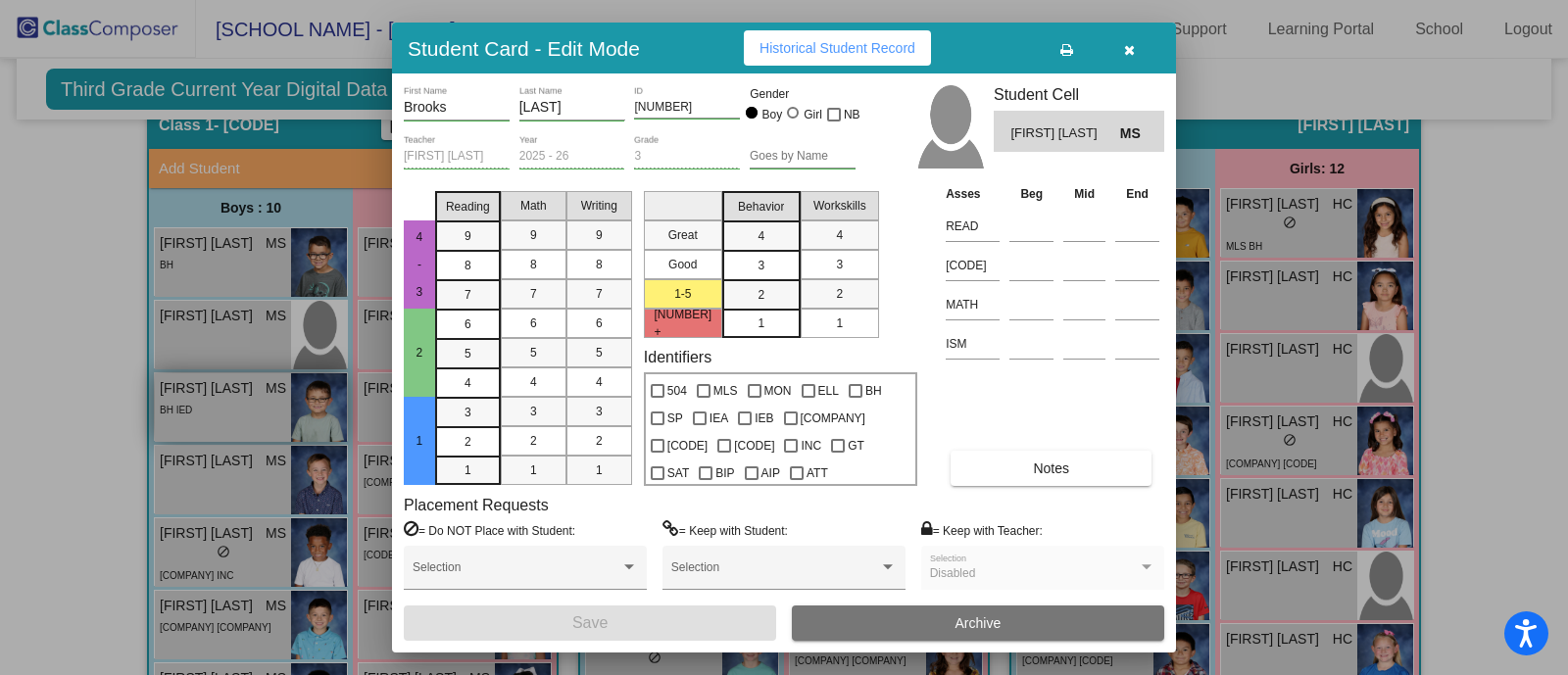 click at bounding box center (784, 337) 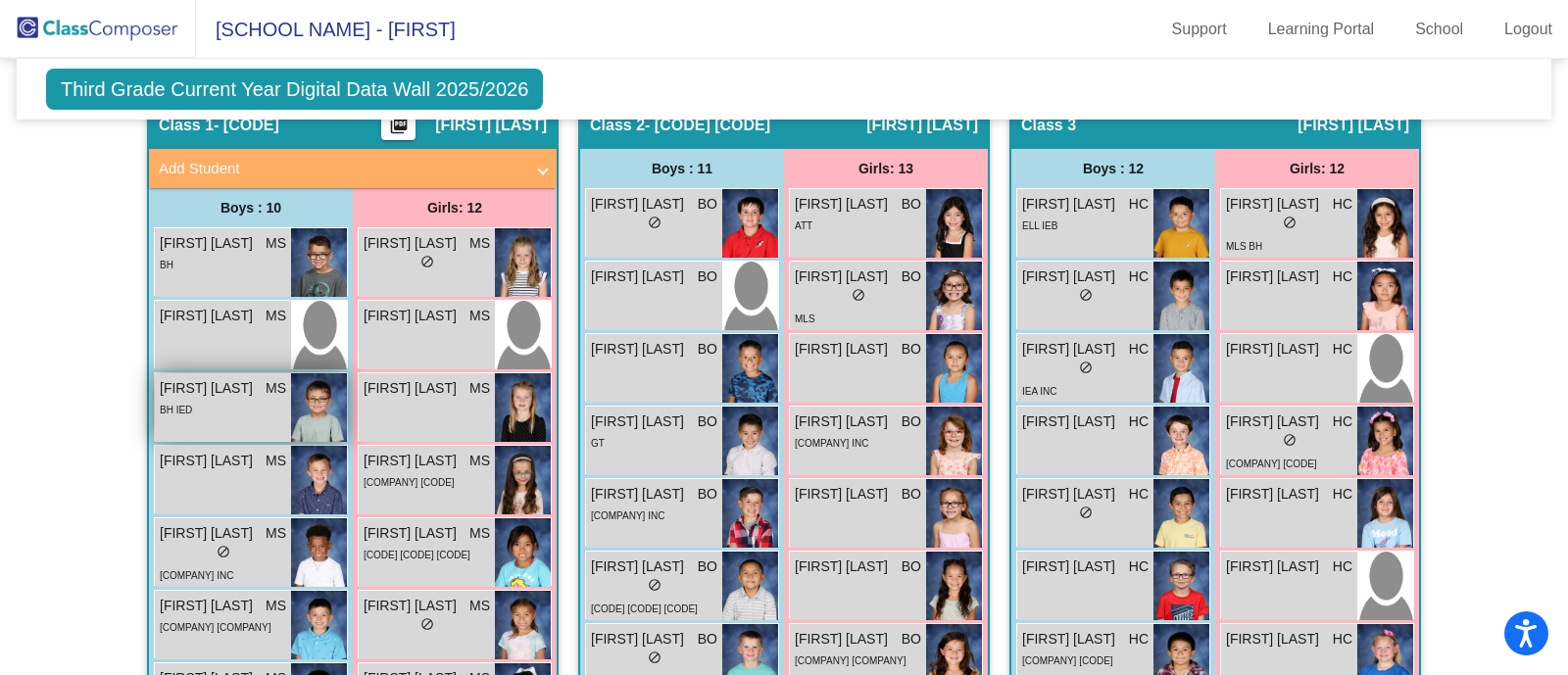 click on "BH IED" at bounding box center [222, 409] 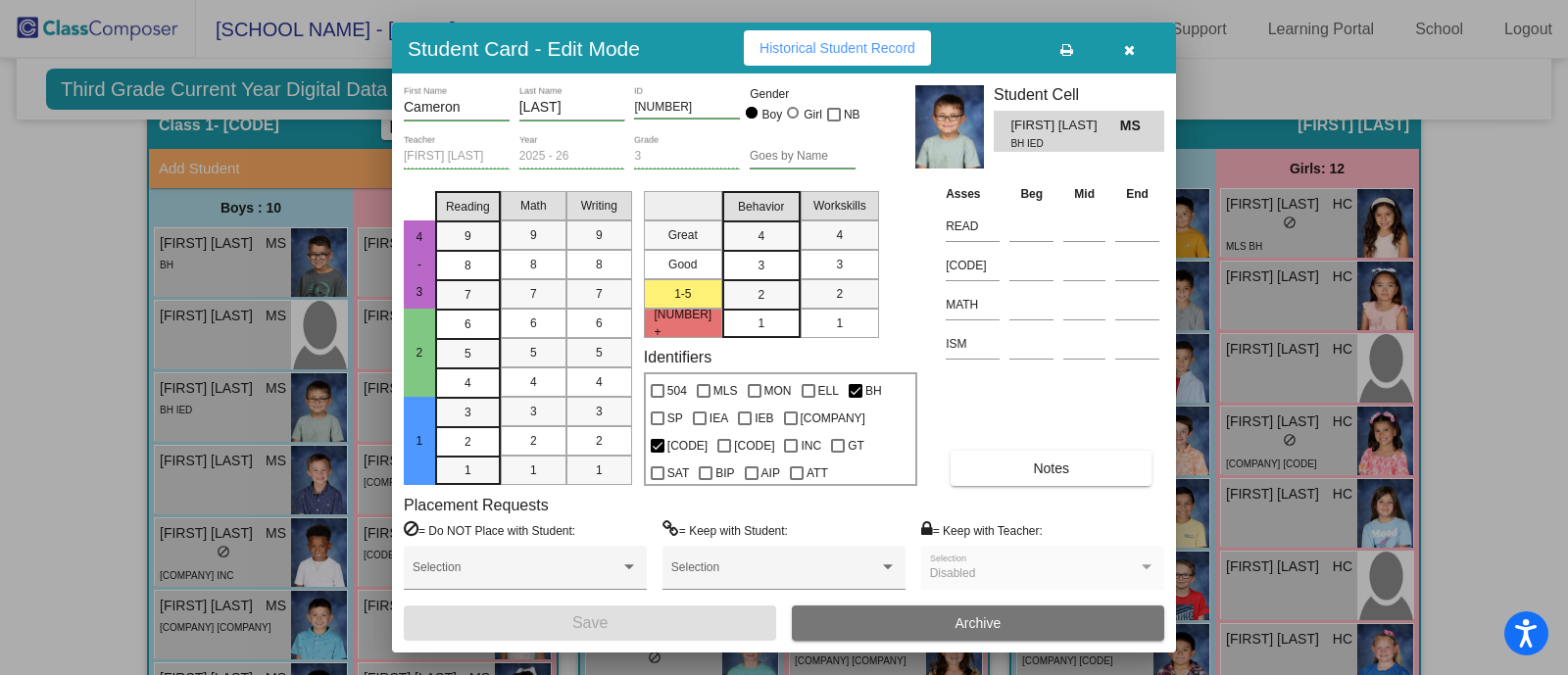 click at bounding box center (784, 337) 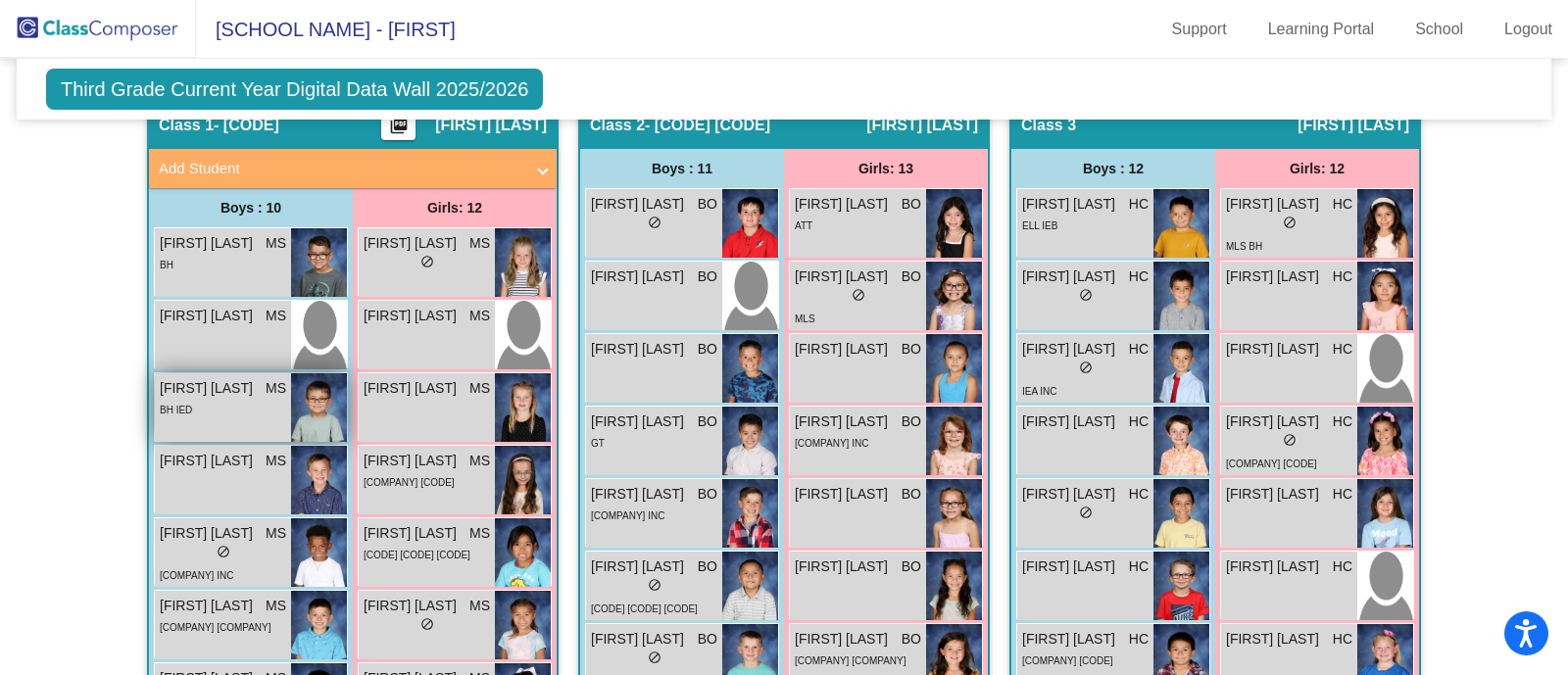 click on "BH IED" at bounding box center (222, 409) 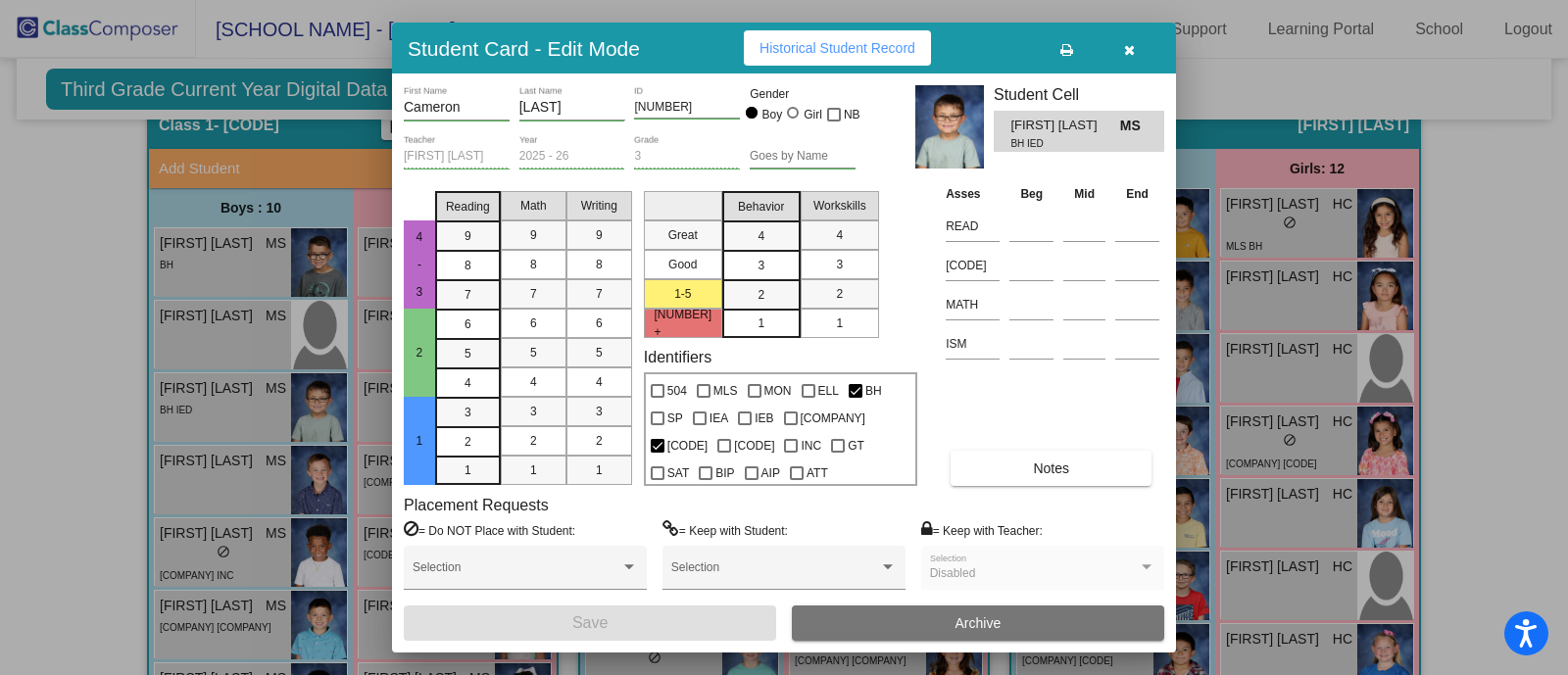 click at bounding box center [1129, 50] 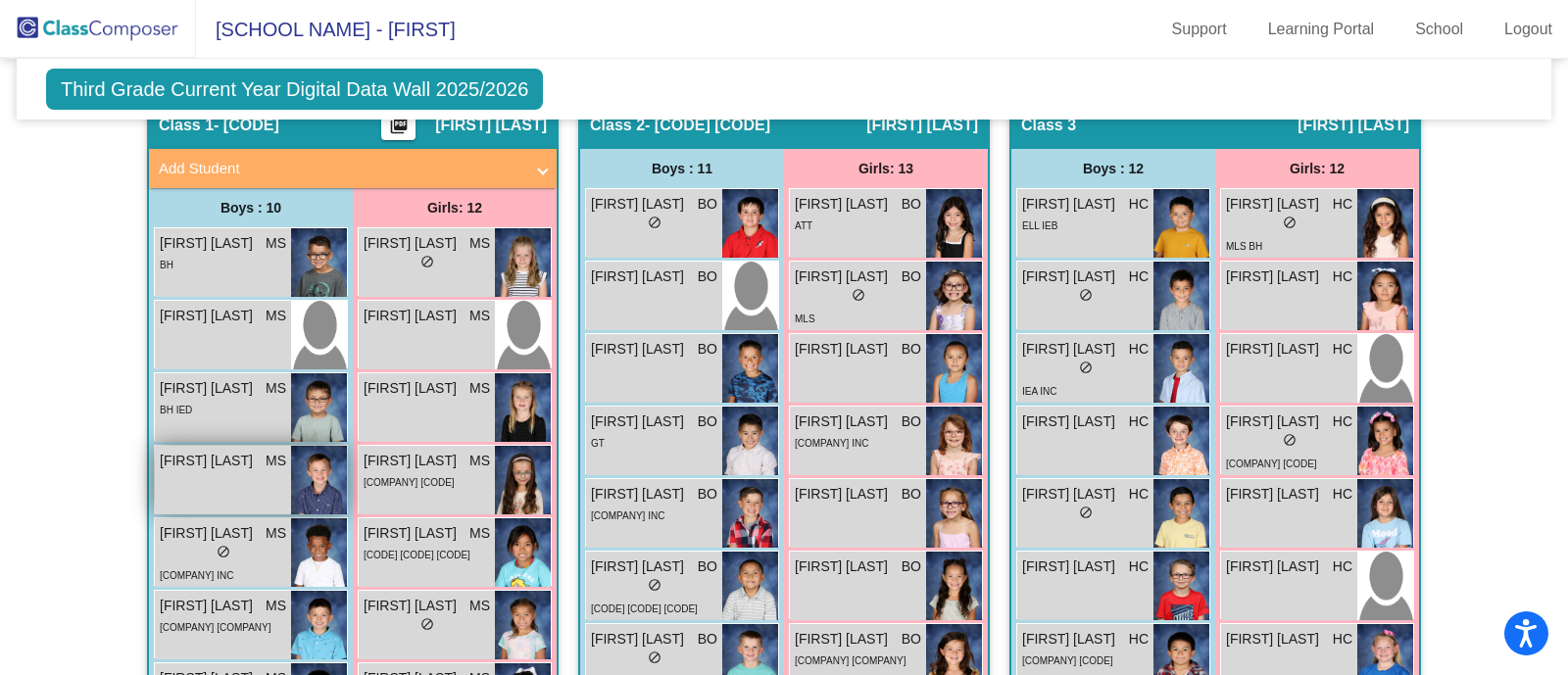 click on "David Brenner MS lock do_not_disturb_alt" at bounding box center [222, 480] 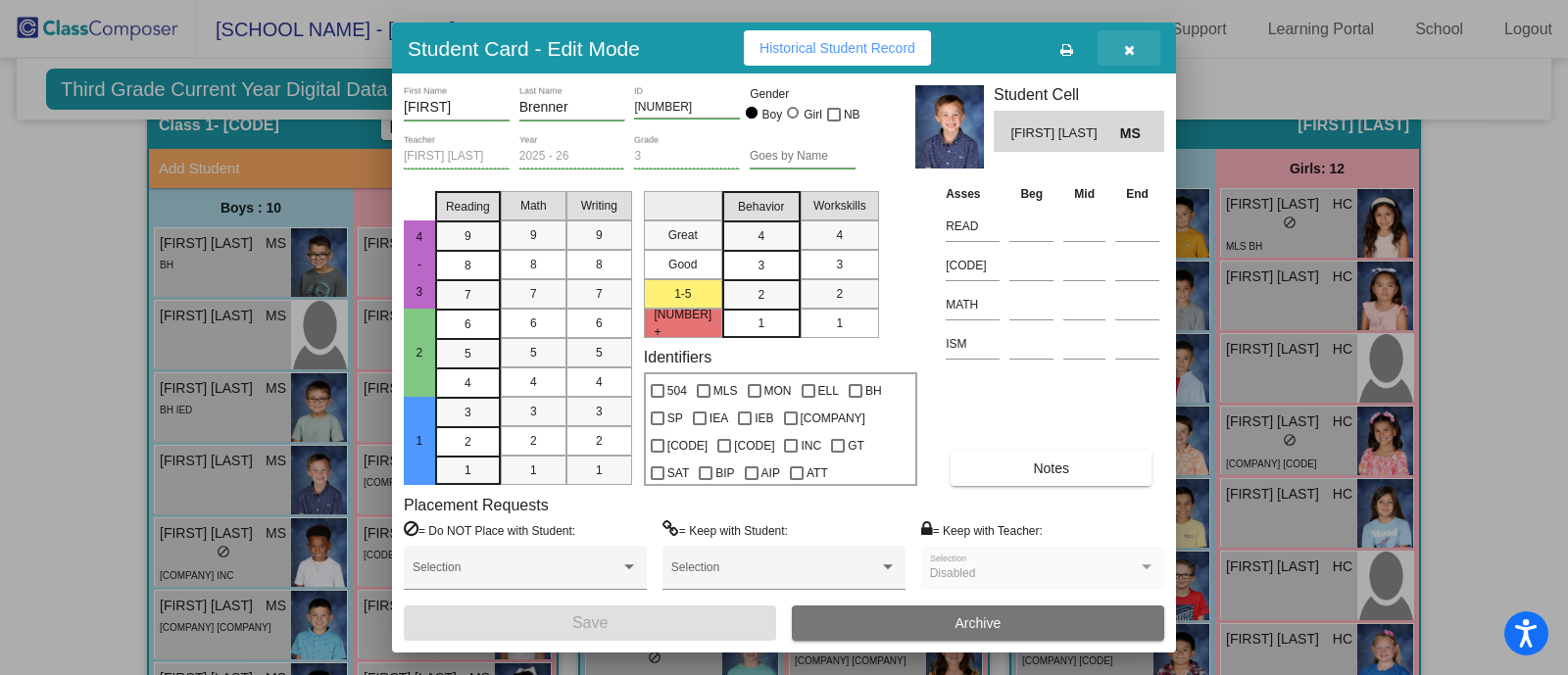 click at bounding box center [1129, 50] 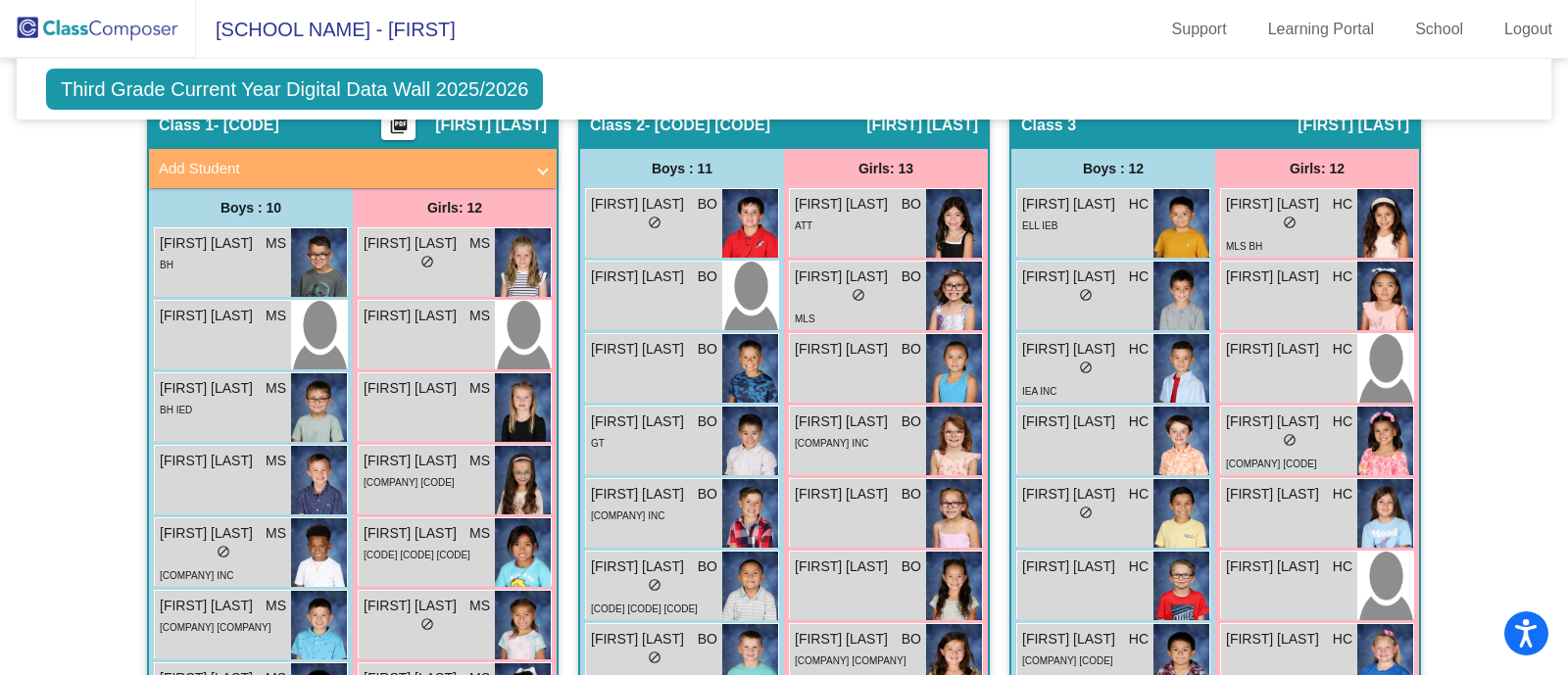 scroll, scrollTop: 612, scrollLeft: 0, axis: vertical 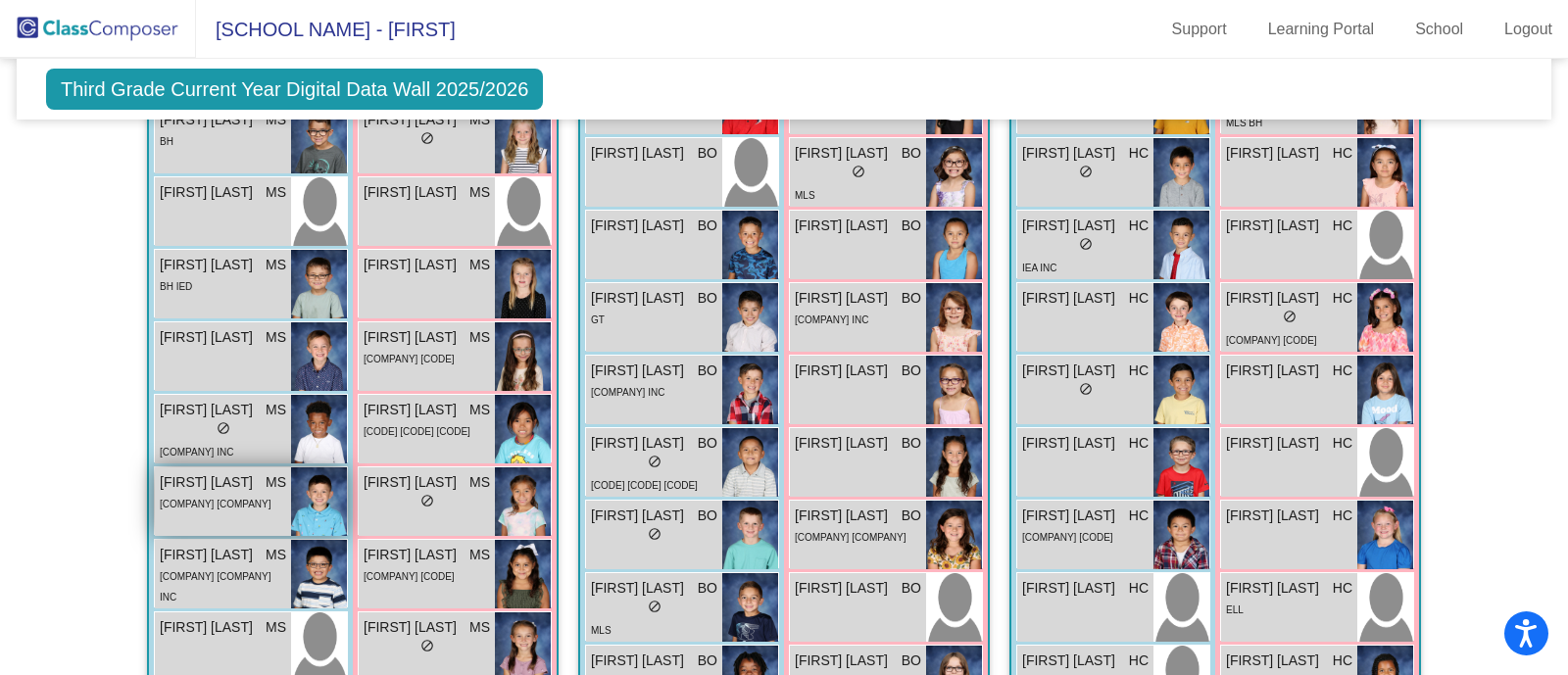 click on "BH IED INC" at bounding box center (222, 503) 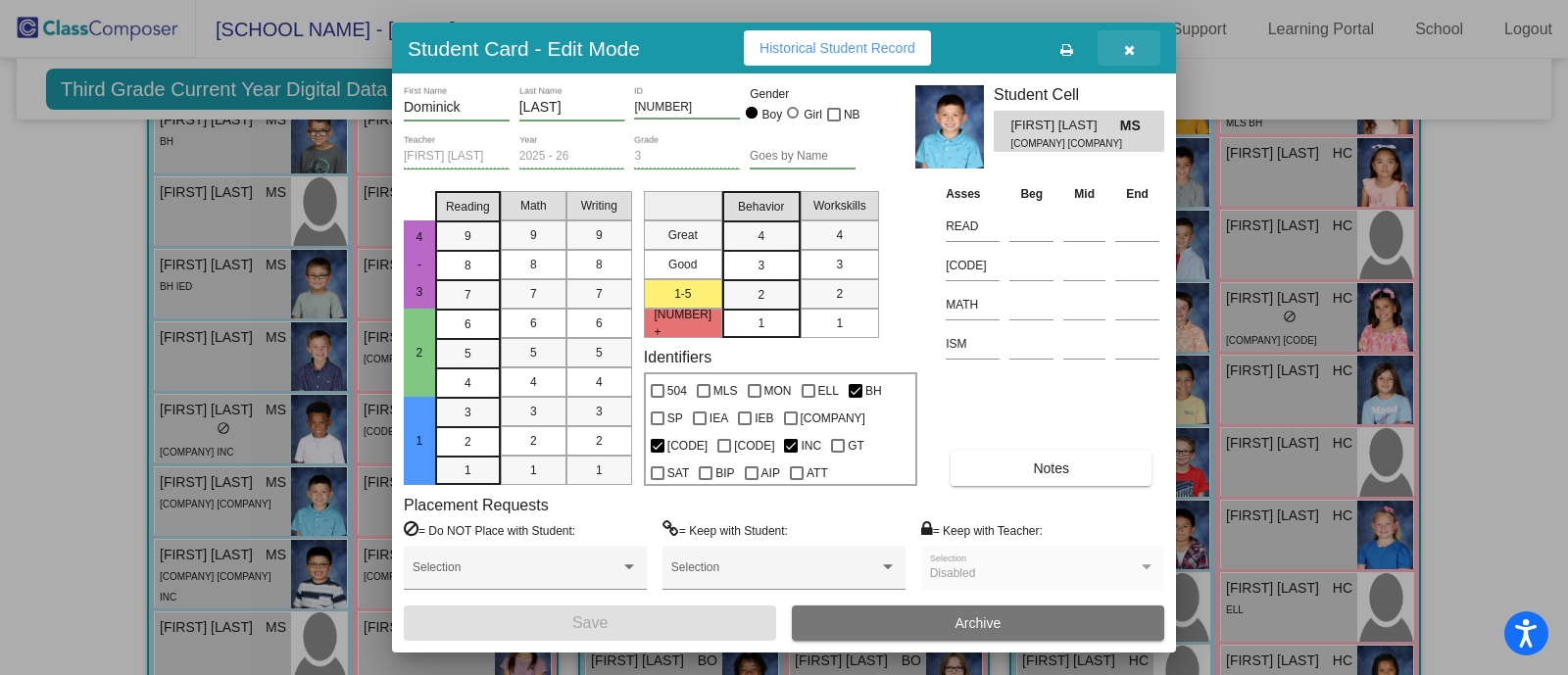 click at bounding box center [1129, 50] 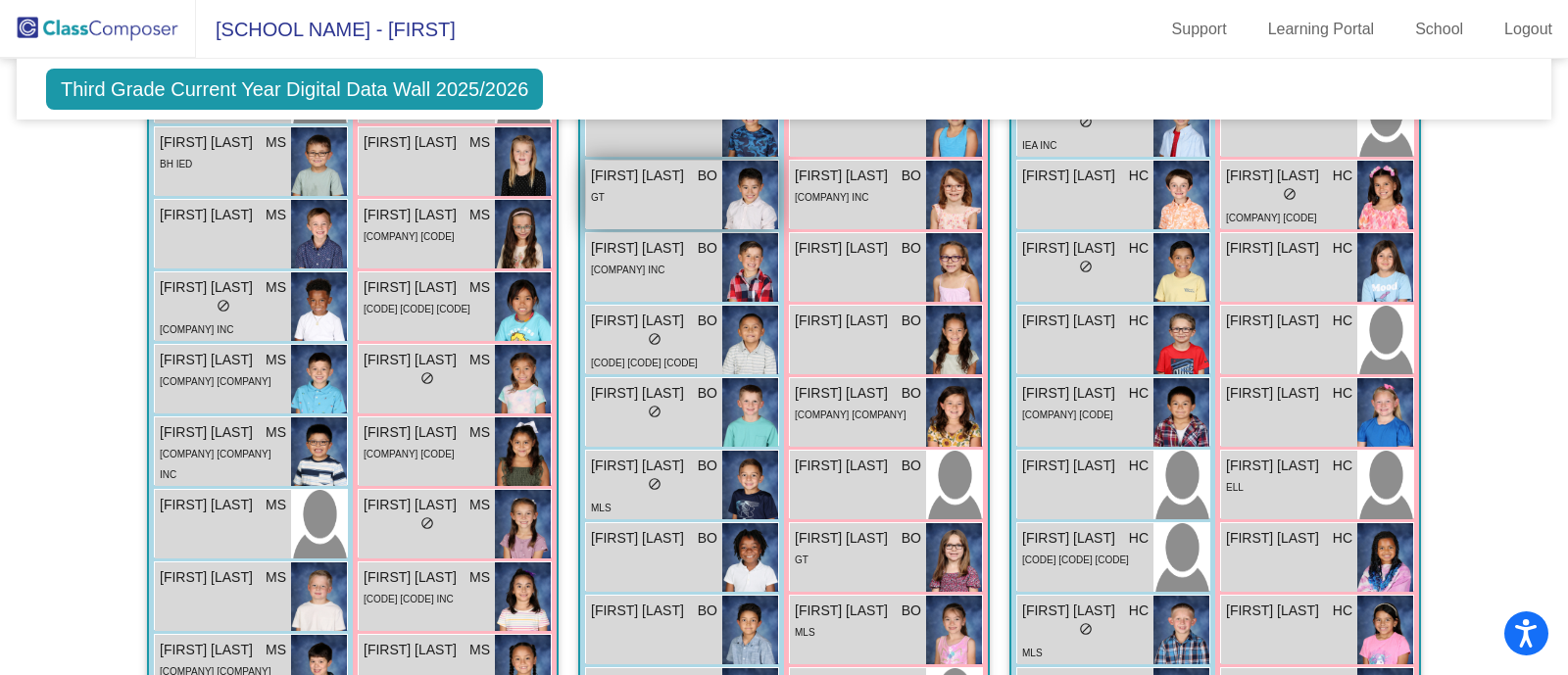 scroll, scrollTop: 612, scrollLeft: 0, axis: vertical 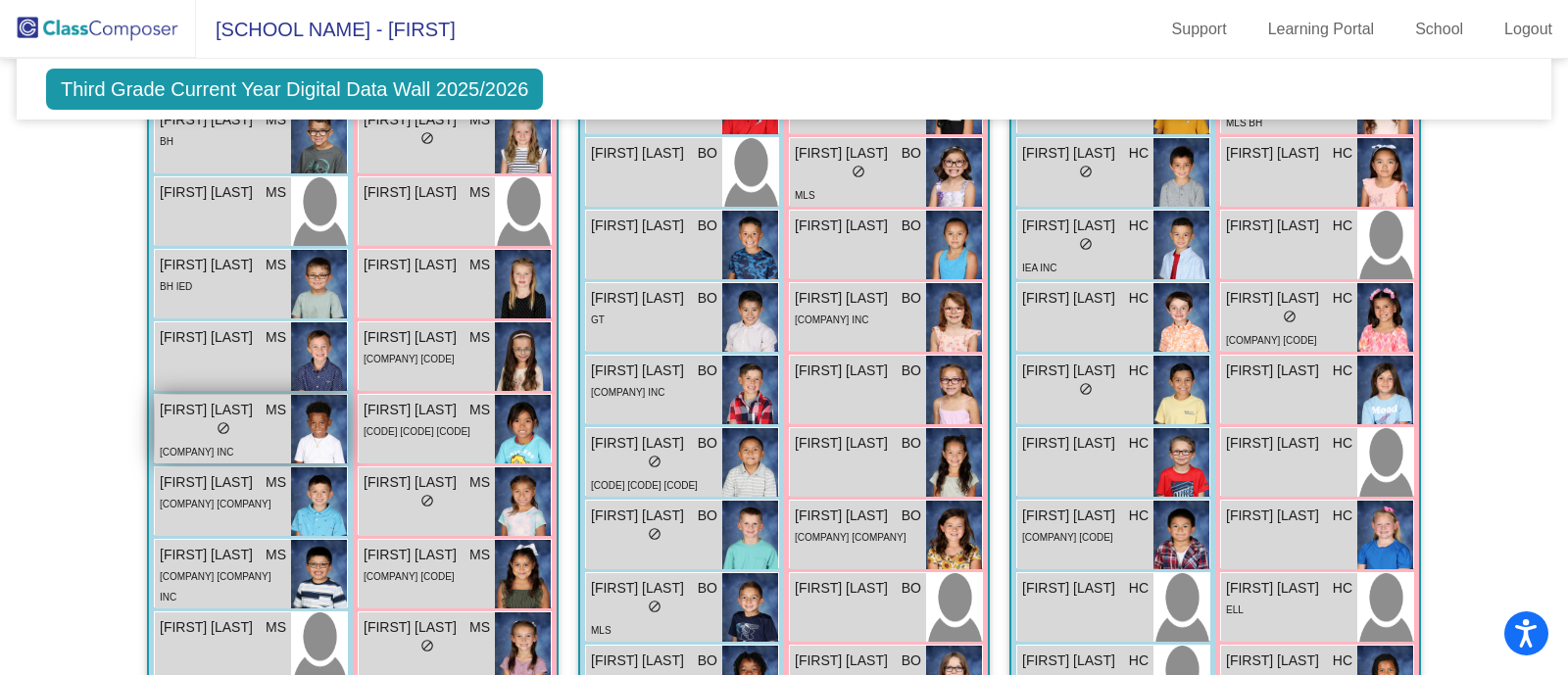 click on "lock do_not_disturb_alt" at bounding box center [222, 430] 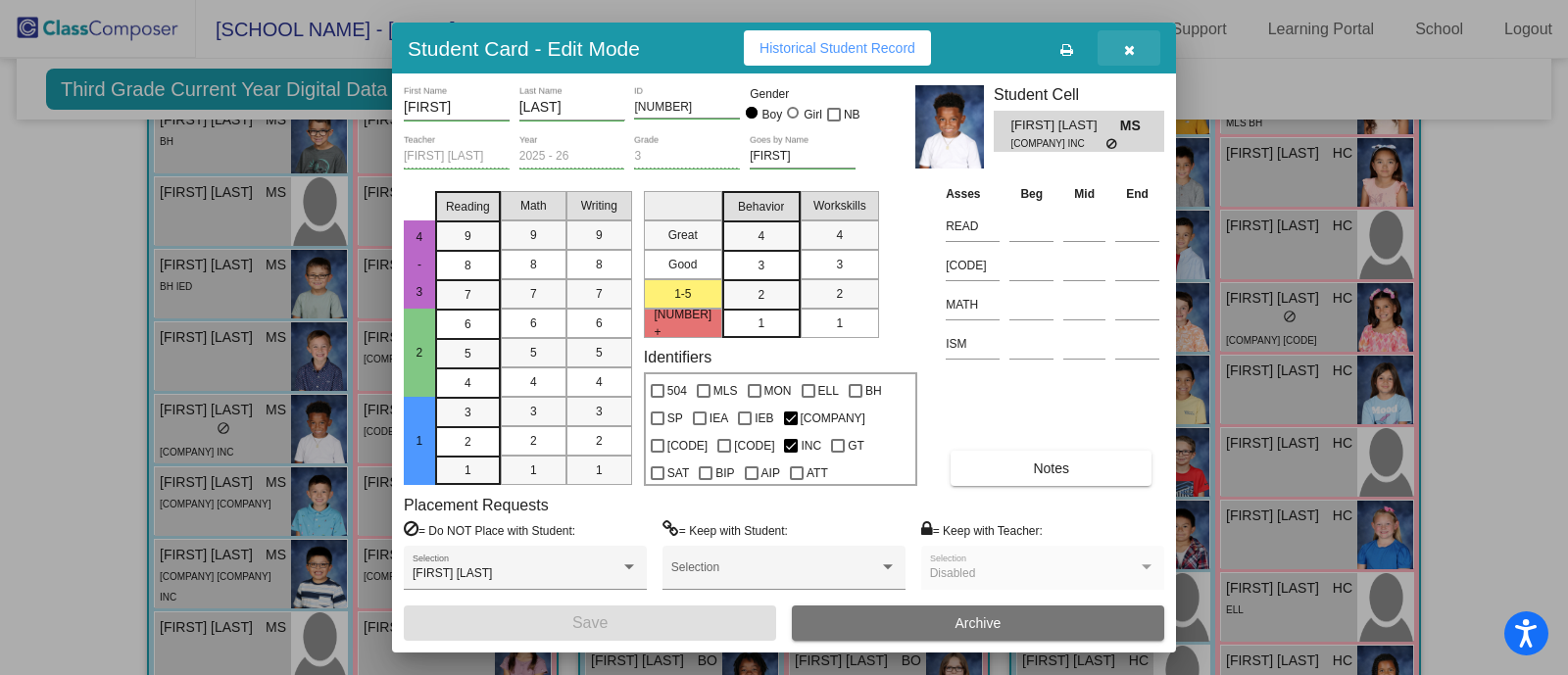 click at bounding box center [1129, 48] 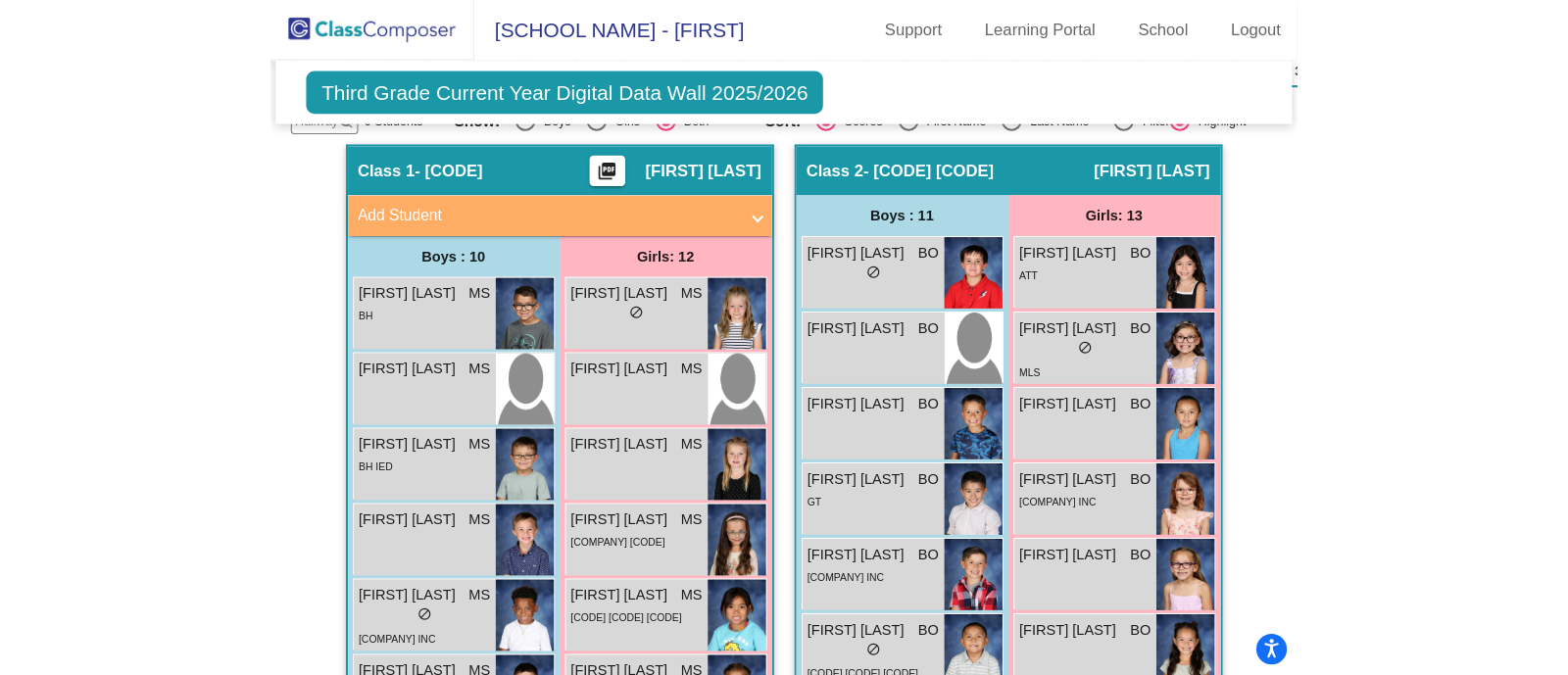 scroll, scrollTop: 598, scrollLeft: 0, axis: vertical 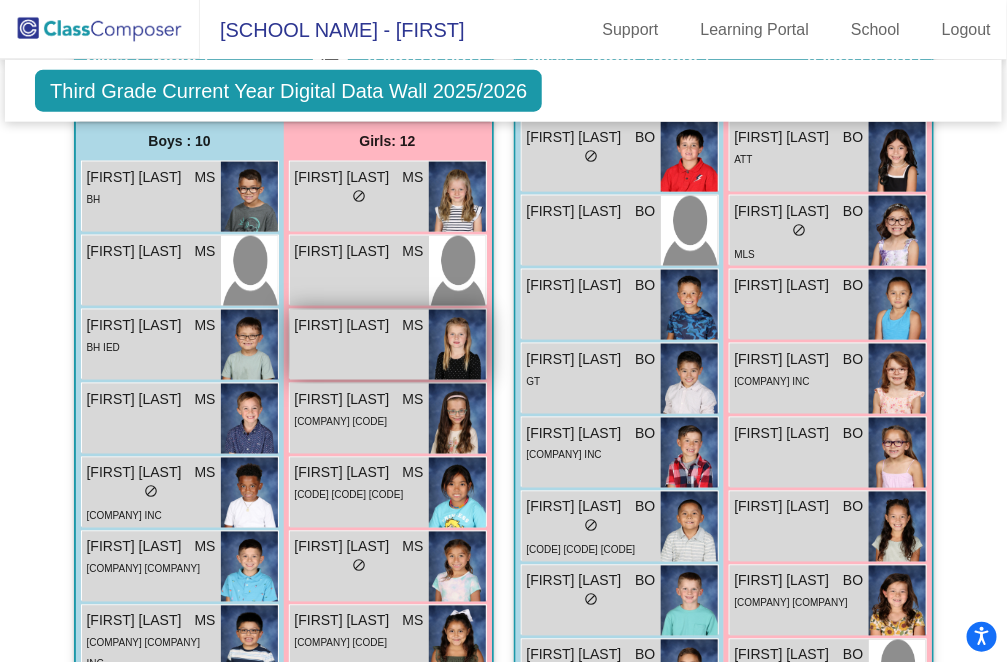 click on "Elspeth Wilhelm MS lock do_not_disturb_alt" at bounding box center [359, 345] 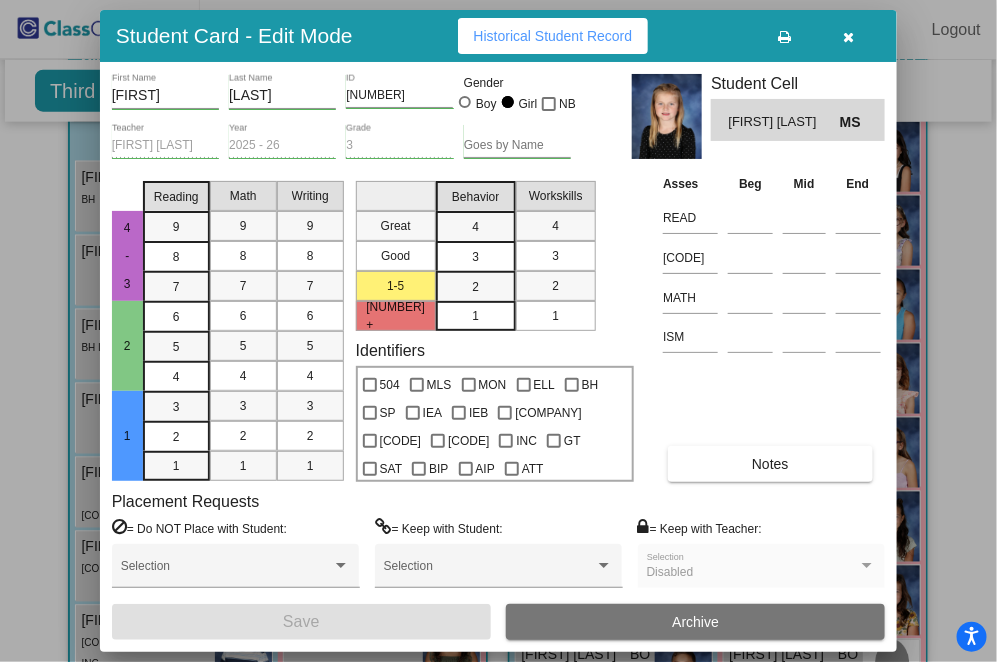 click at bounding box center (498, 331) 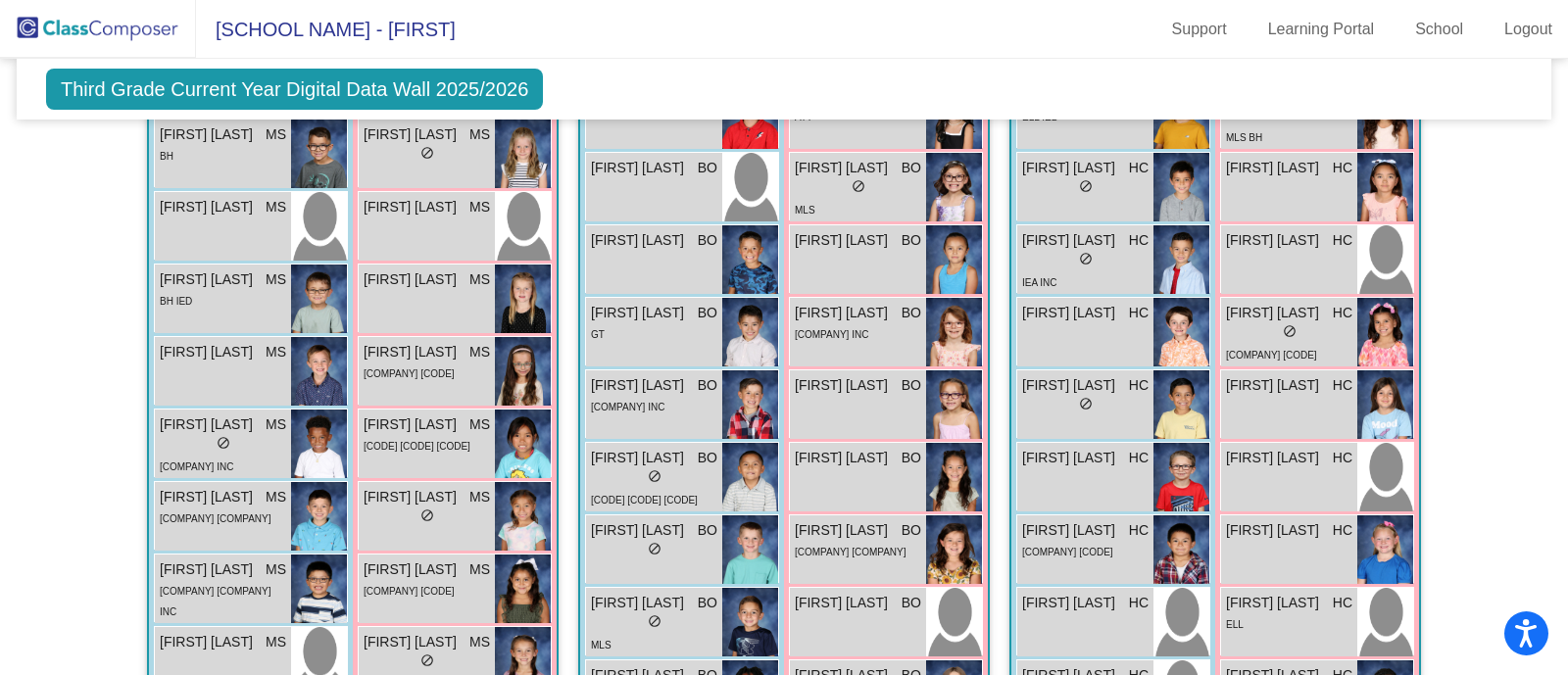 scroll, scrollTop: 489, scrollLeft: 0, axis: vertical 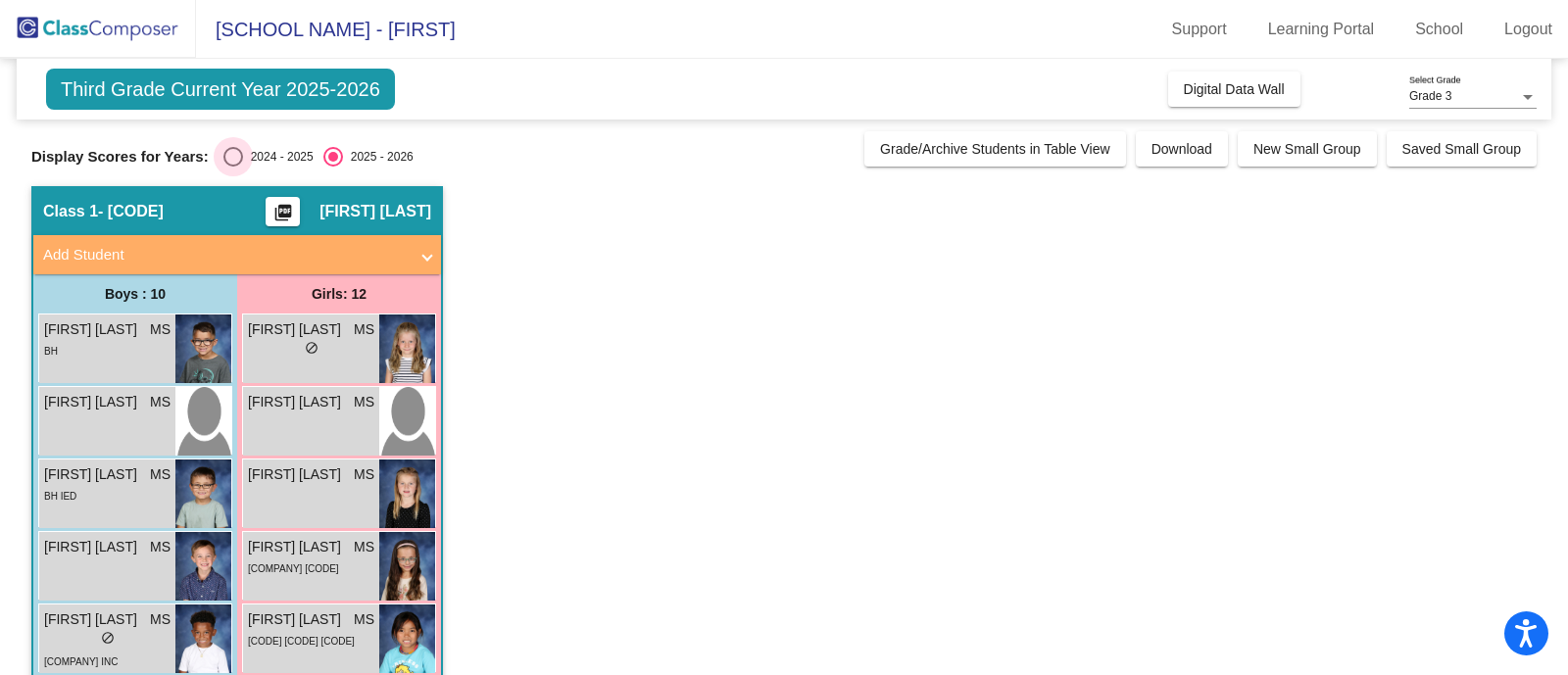 click at bounding box center [233, 157] 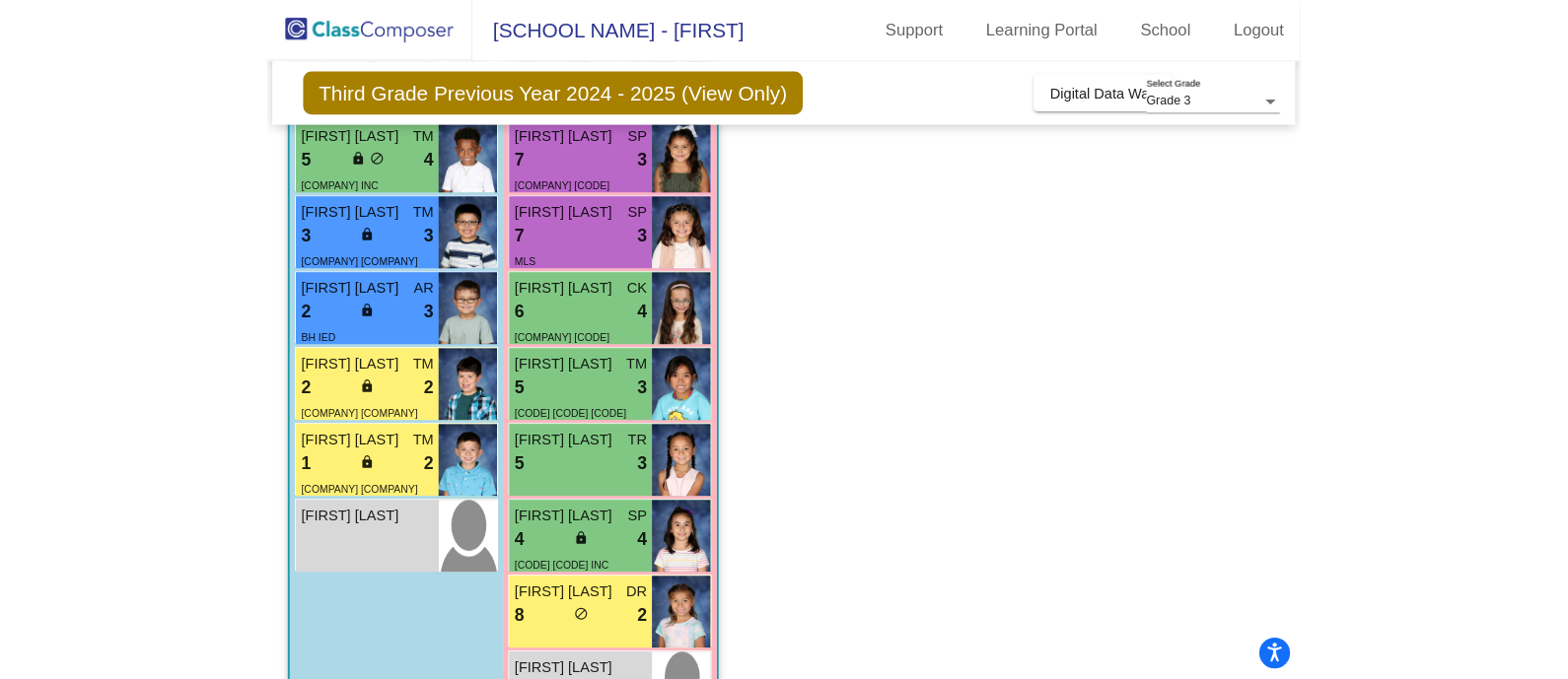 scroll, scrollTop: 569, scrollLeft: 0, axis: vertical 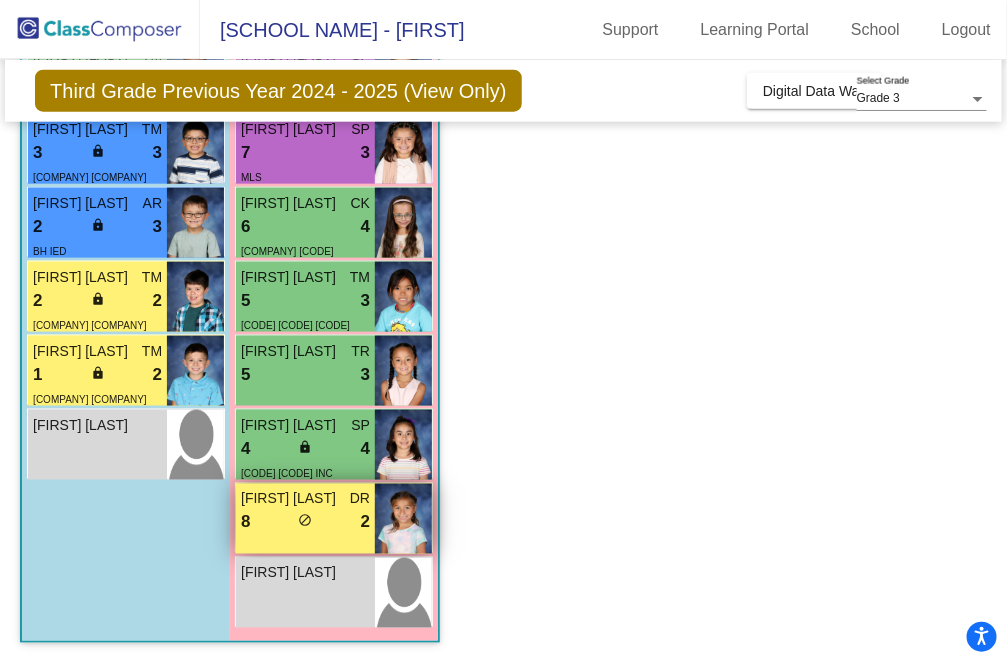 click on "8 lock do_not_disturb_alt 2" at bounding box center (305, 523) 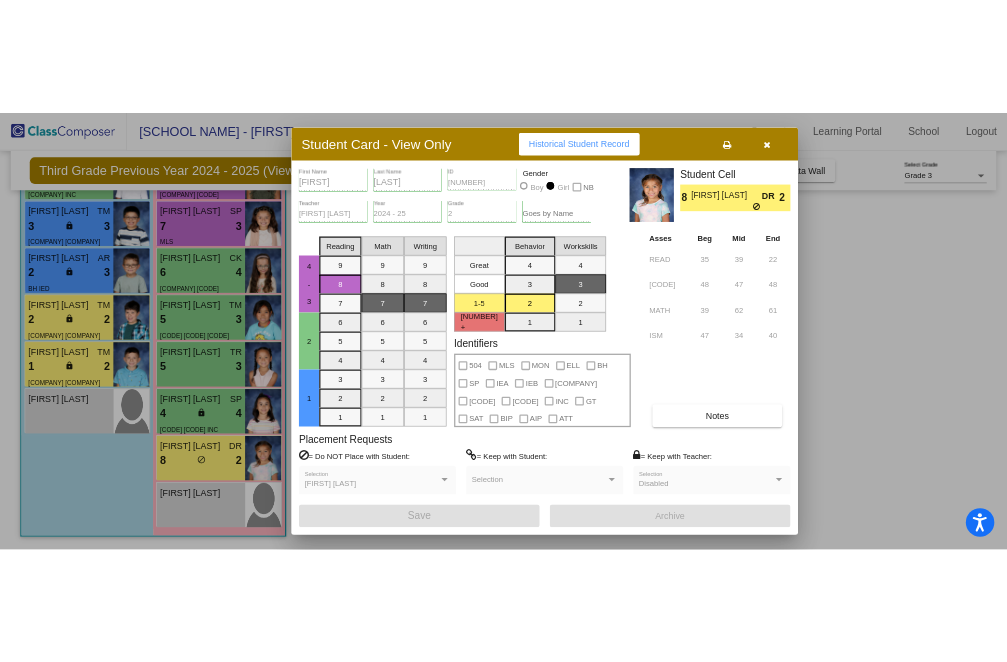 scroll, scrollTop: 550, scrollLeft: 0, axis: vertical 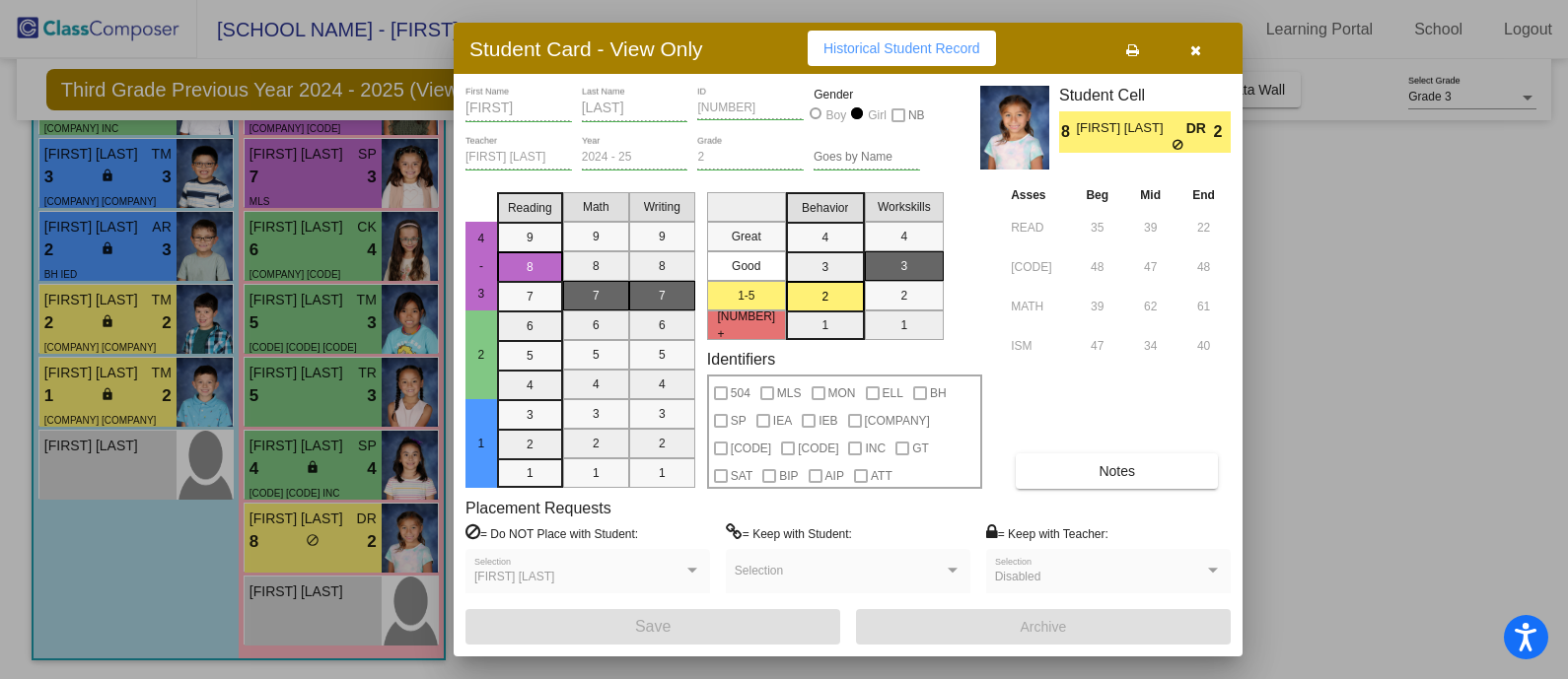 click at bounding box center (1195, 50) 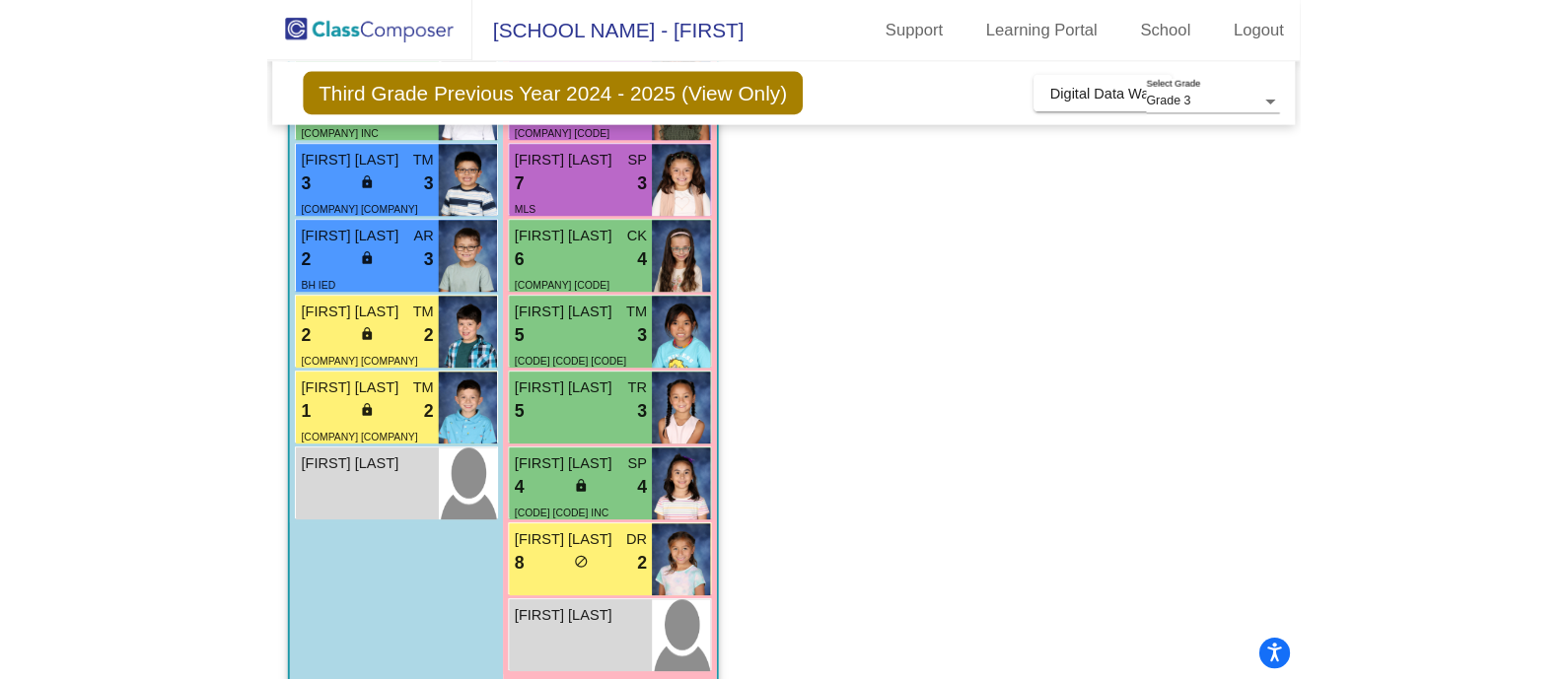 scroll, scrollTop: 569, scrollLeft: 0, axis: vertical 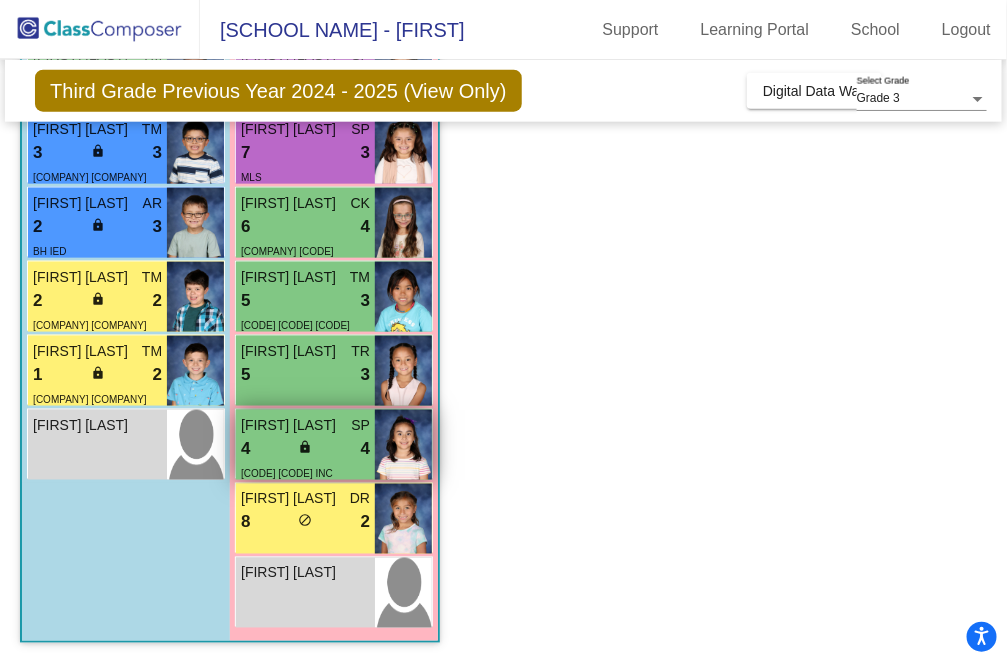 click on "4 lock do_not_disturb_alt 4" at bounding box center (305, 449) 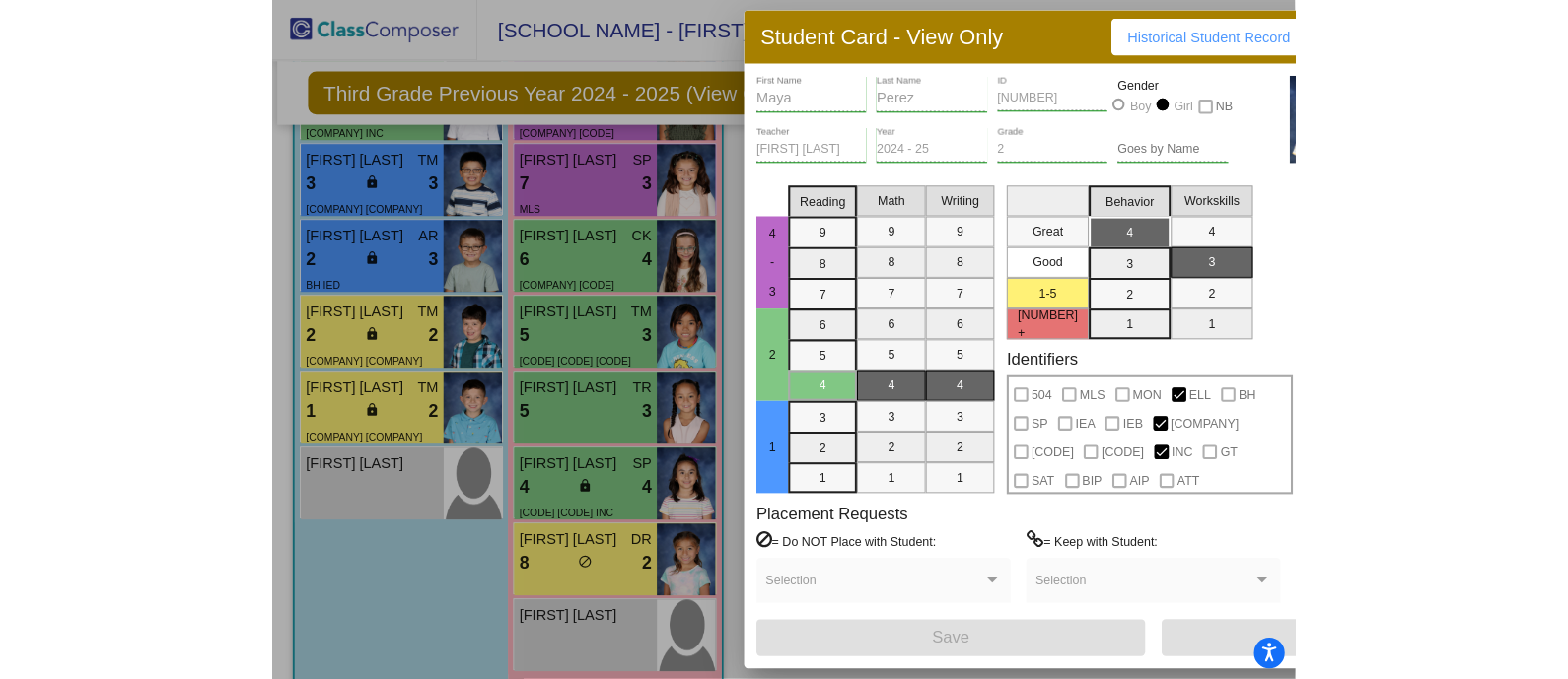 scroll, scrollTop: 569, scrollLeft: 0, axis: vertical 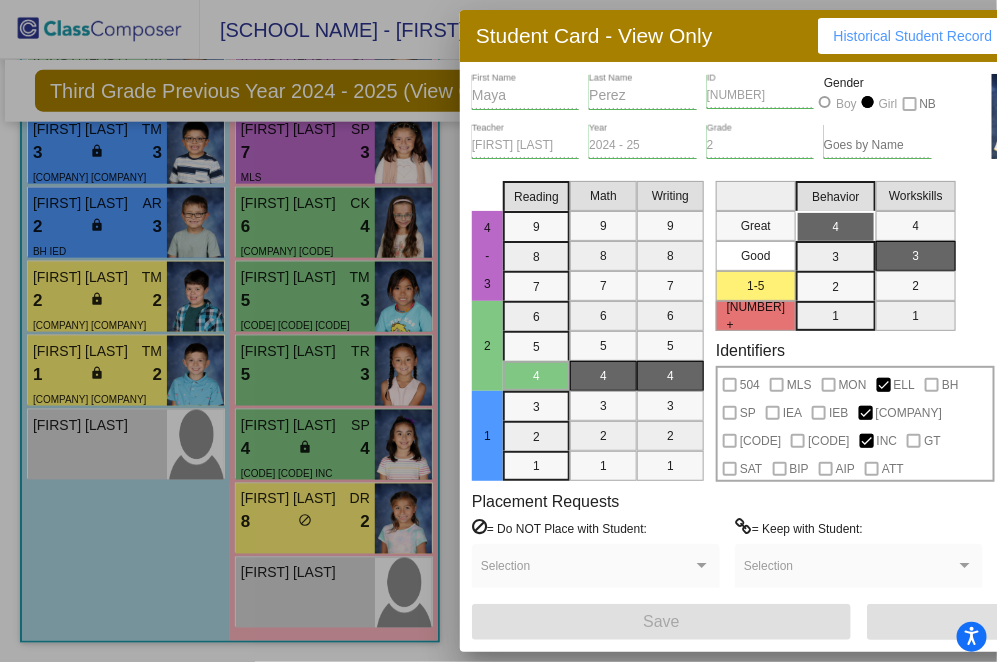 click at bounding box center [498, 331] 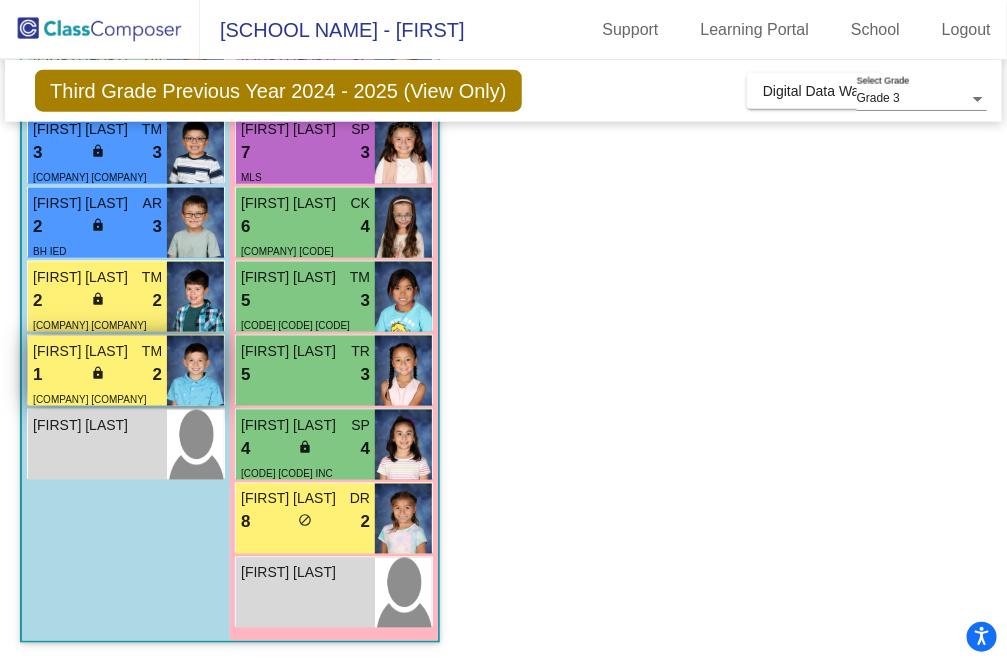 click on "1 lock do_not_disturb_alt 2" at bounding box center (97, 375) 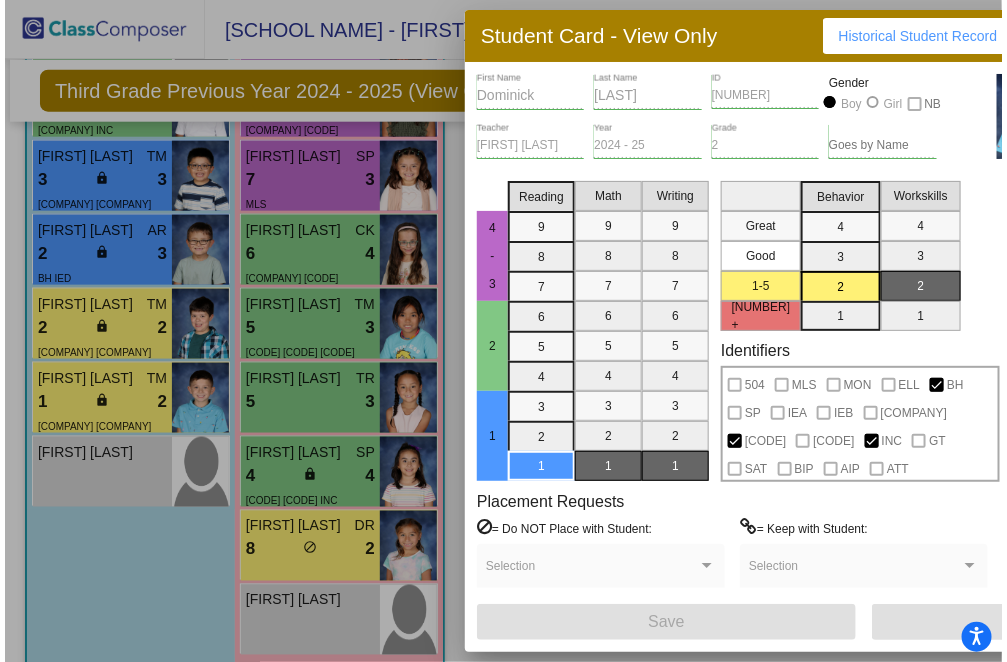scroll, scrollTop: 577, scrollLeft: 0, axis: vertical 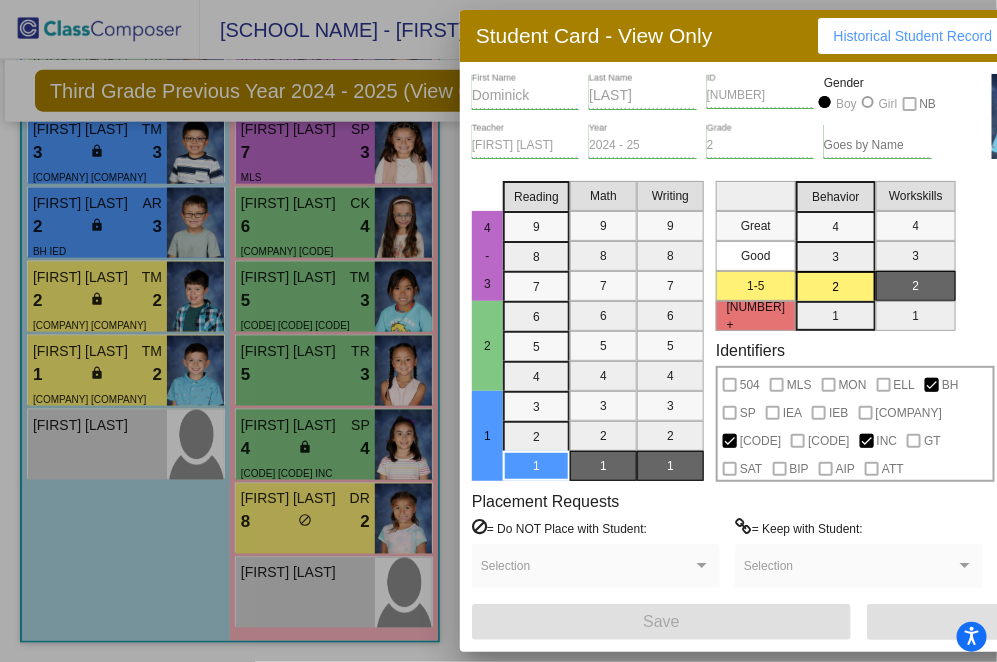 click at bounding box center [498, 331] 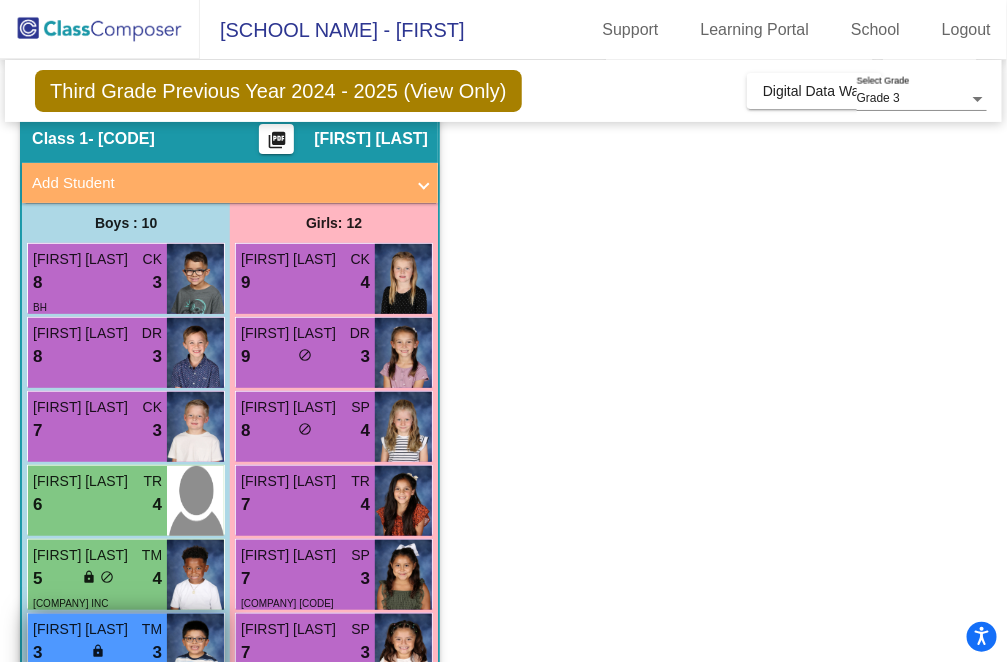 scroll, scrollTop: 202, scrollLeft: 0, axis: vertical 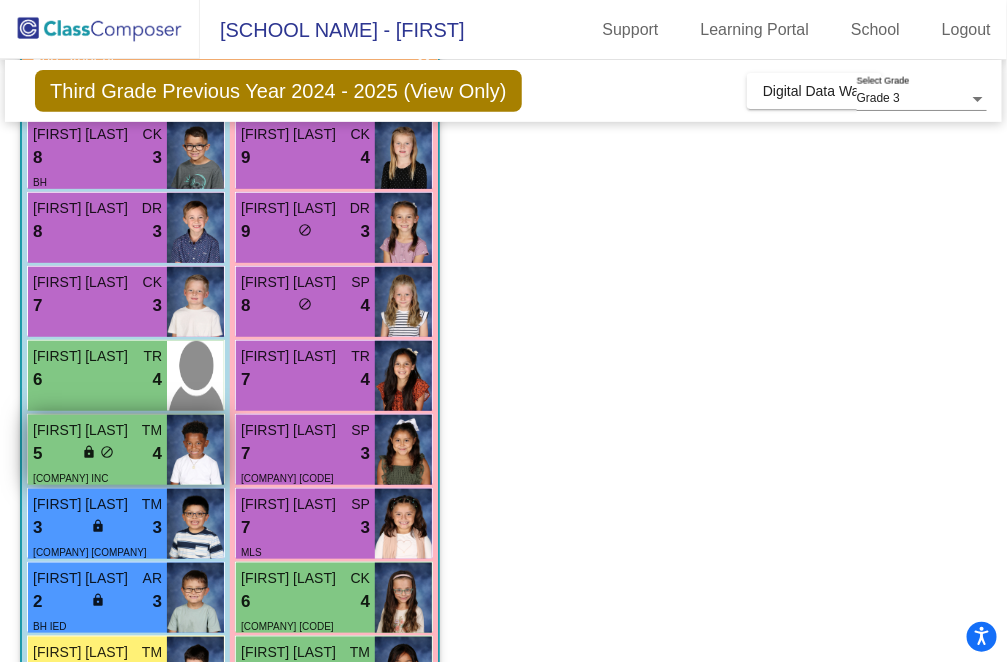 click on "5 lock do_not_disturb_alt 4" at bounding box center (97, 454) 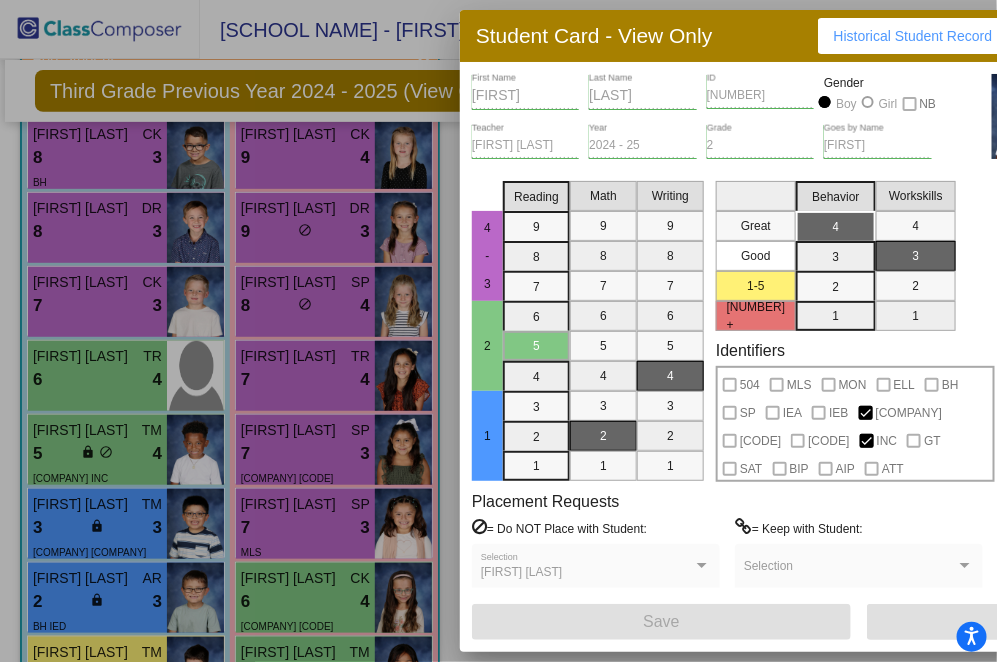 click at bounding box center (498, 331) 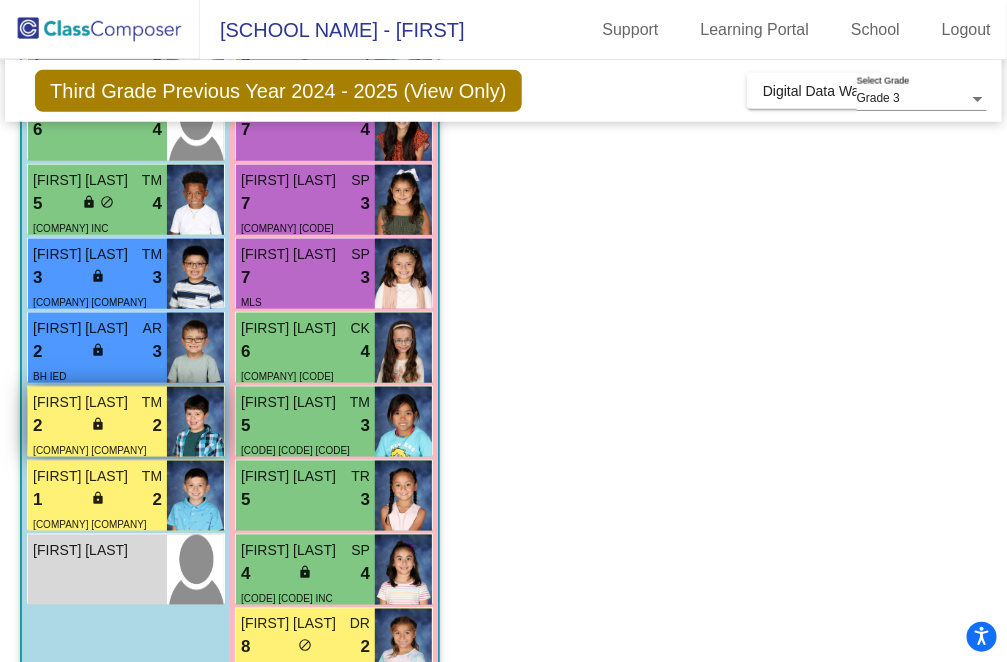 scroll, scrollTop: 577, scrollLeft: 0, axis: vertical 